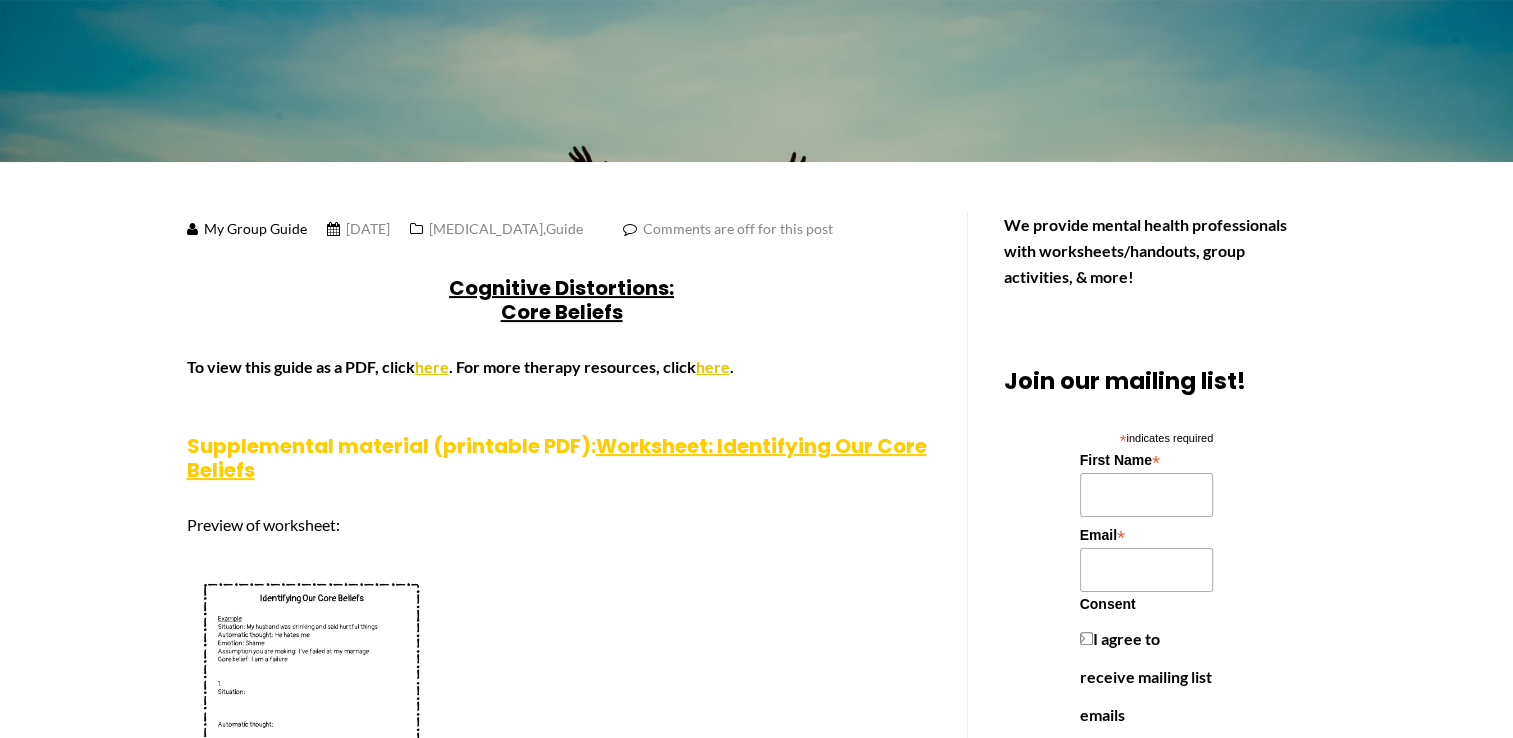 scroll, scrollTop: 327, scrollLeft: 0, axis: vertical 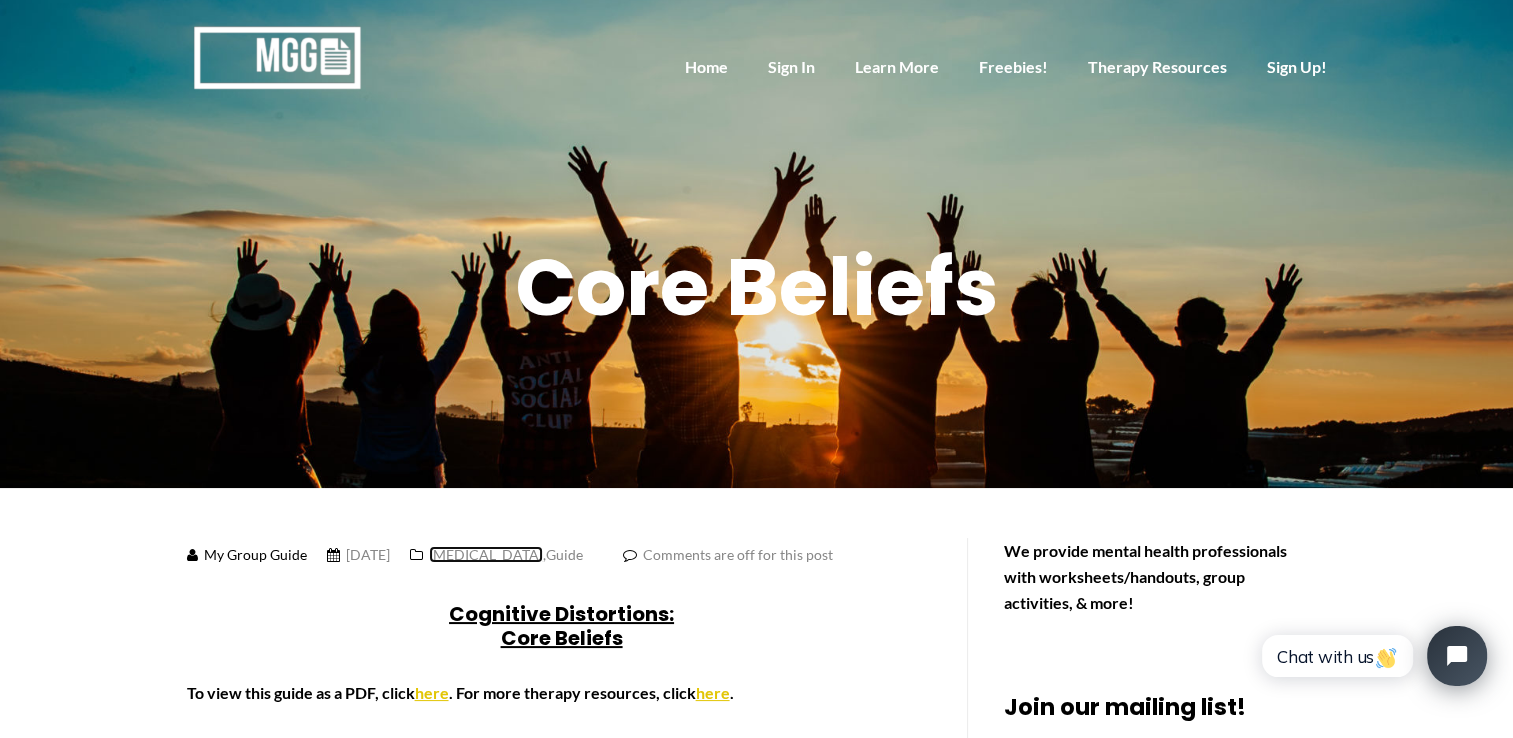 click on "[MEDICAL_DATA]" at bounding box center (486, 554) 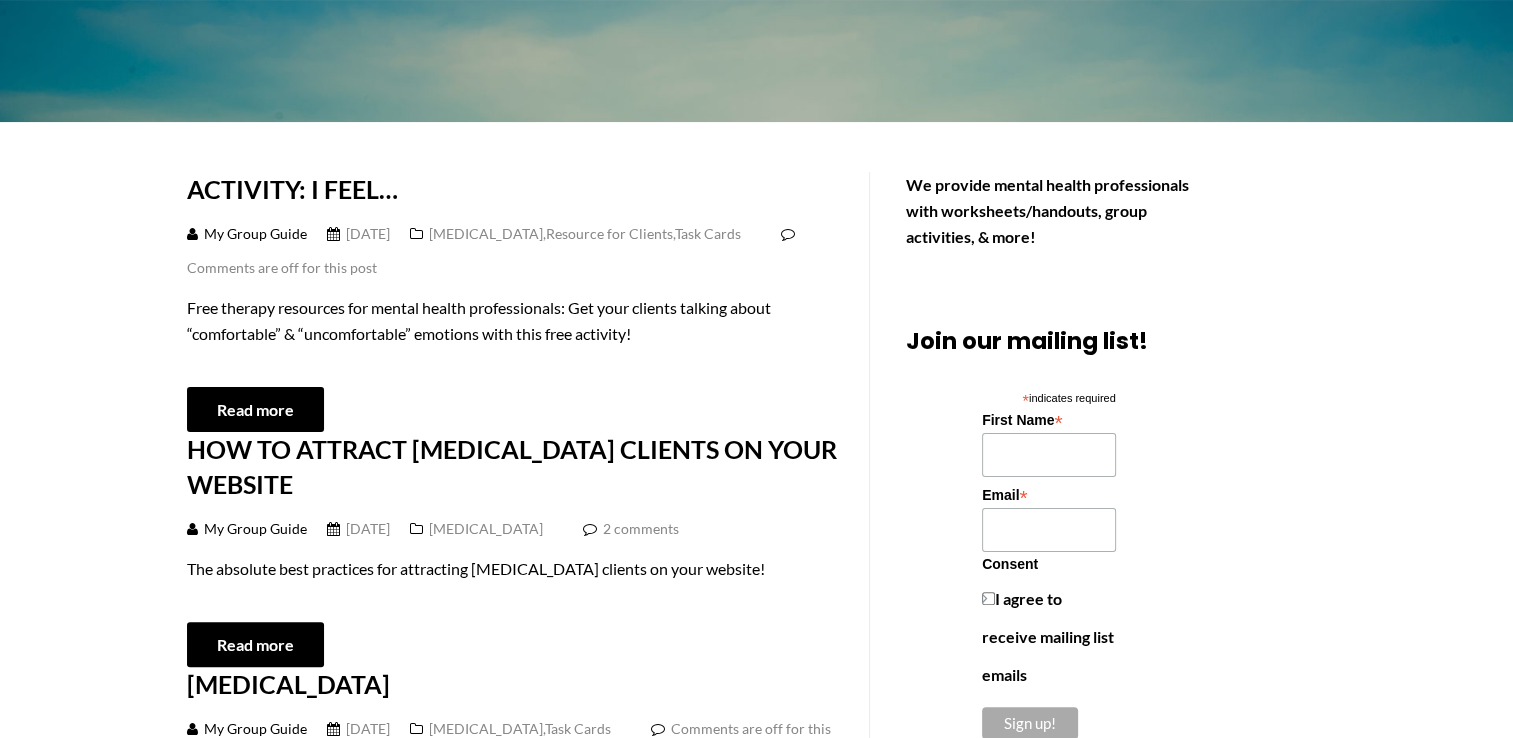 scroll, scrollTop: 358, scrollLeft: 0, axis: vertical 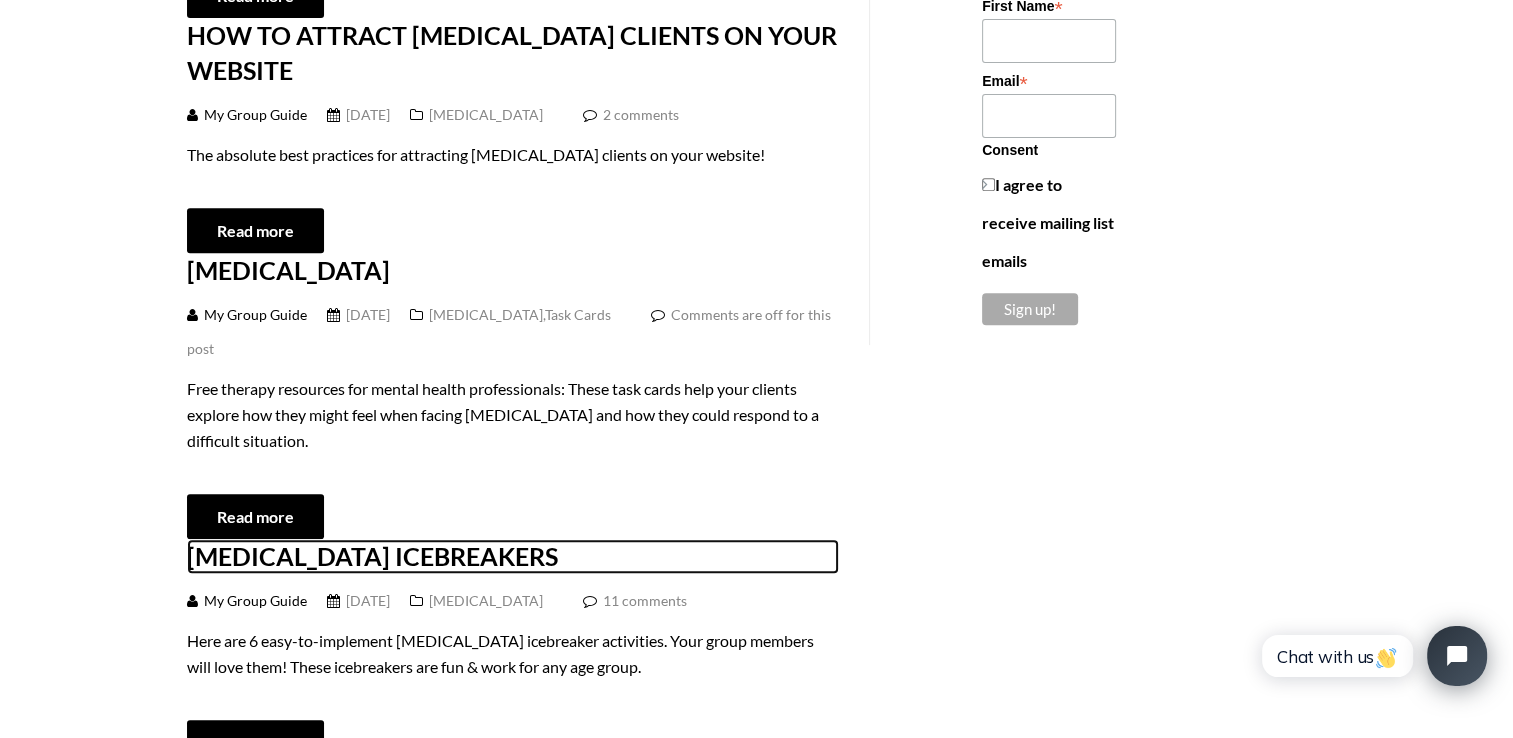 click on "[MEDICAL_DATA] Icebreakers" at bounding box center (513, 556) 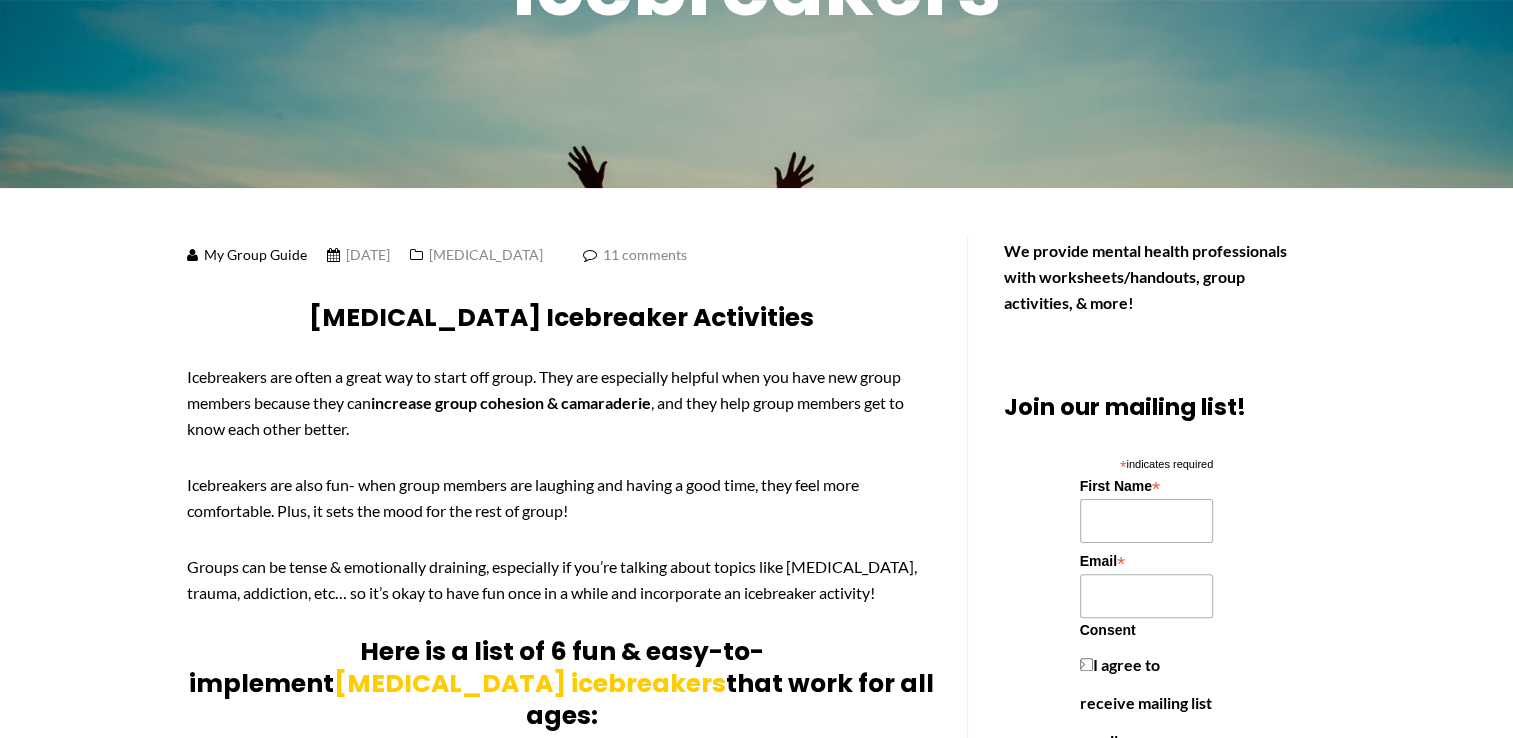 scroll, scrollTop: 390, scrollLeft: 0, axis: vertical 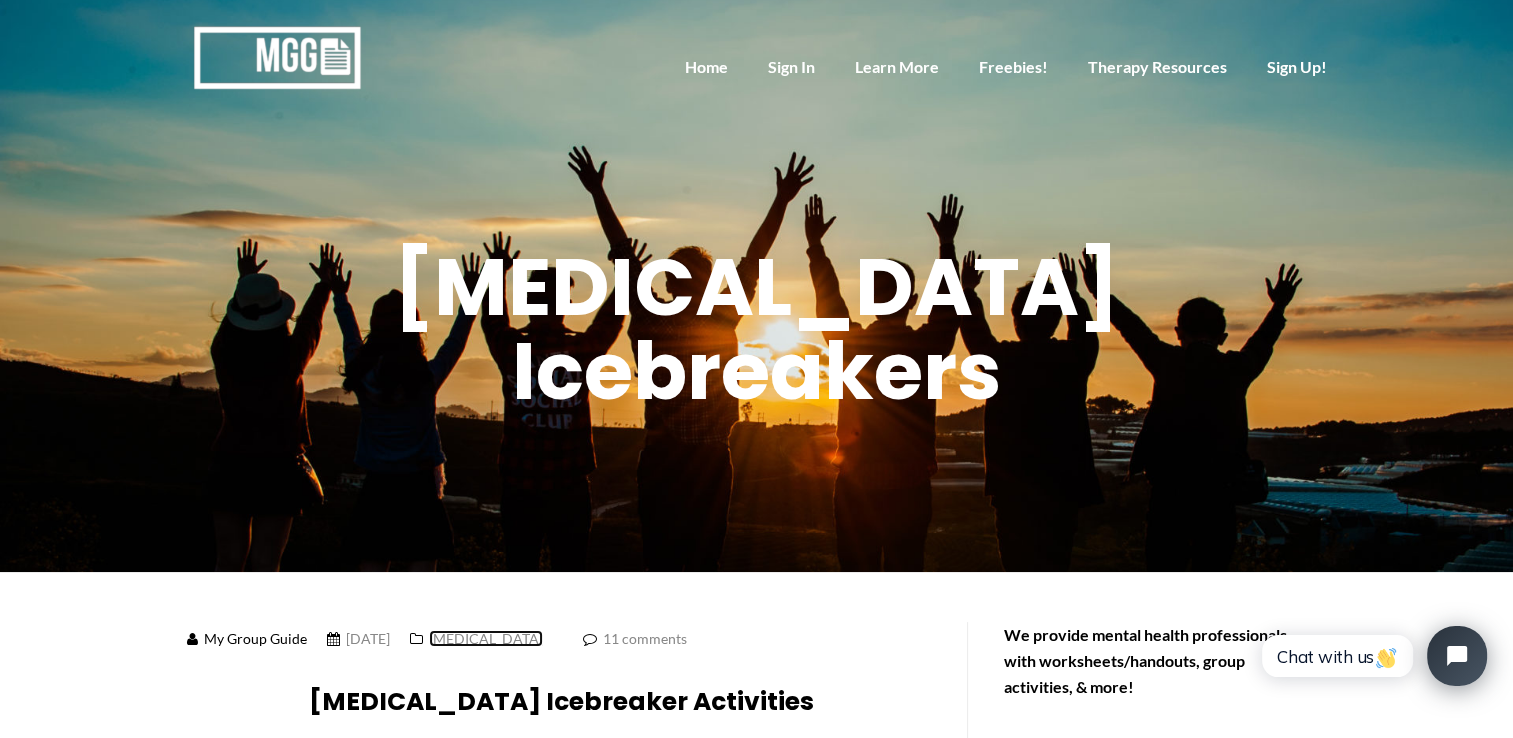click on "[MEDICAL_DATA]" at bounding box center [486, 638] 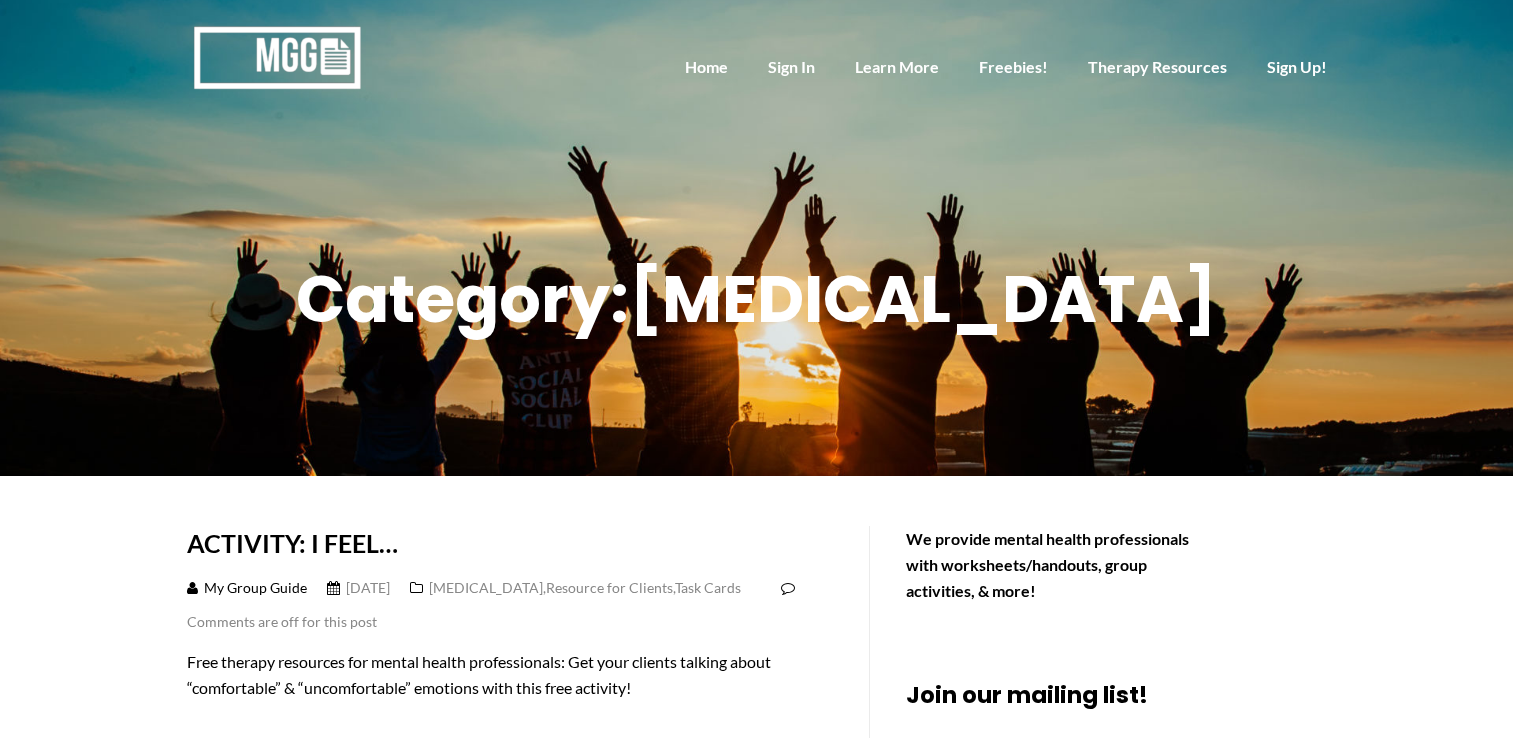 scroll, scrollTop: 0, scrollLeft: 0, axis: both 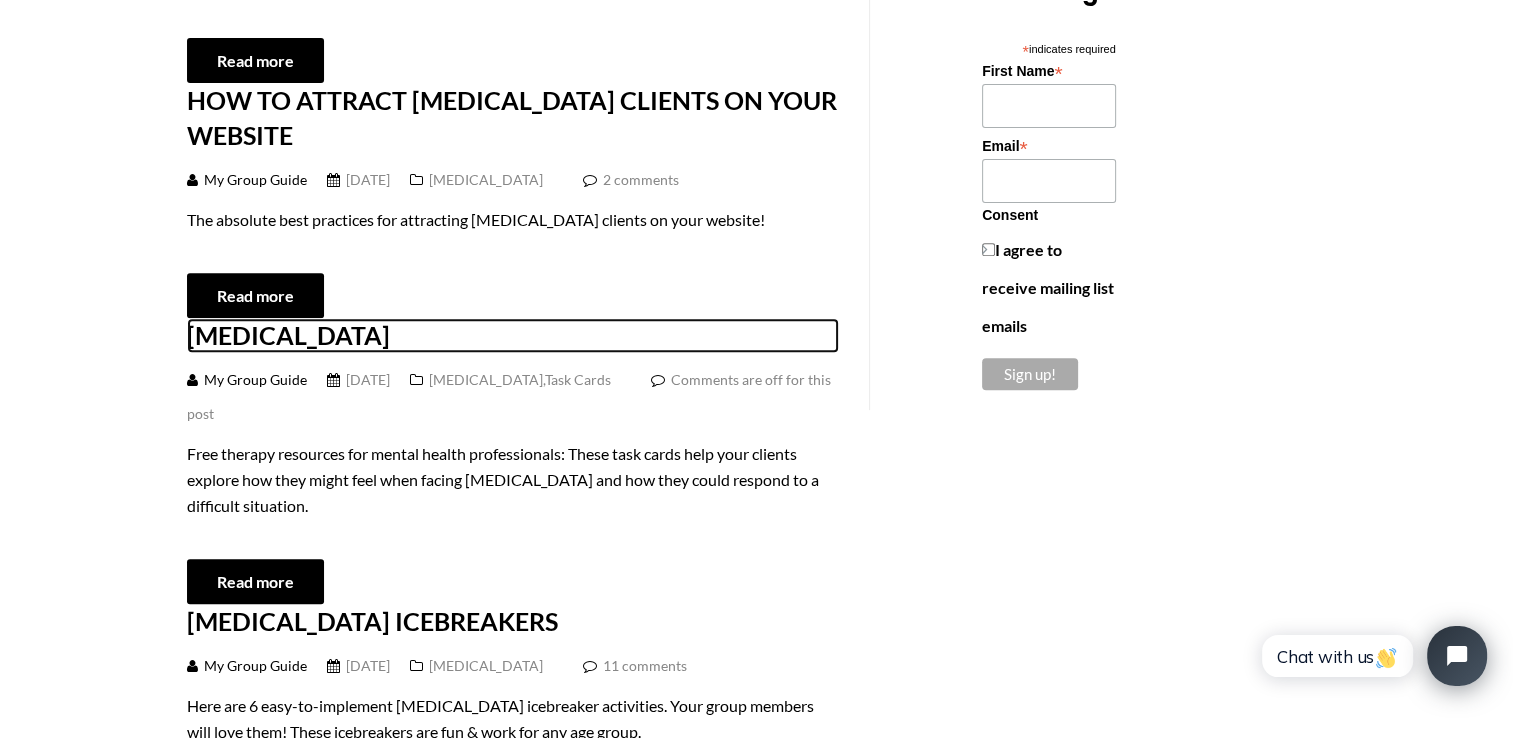 click on "[MEDICAL_DATA]" at bounding box center [513, 335] 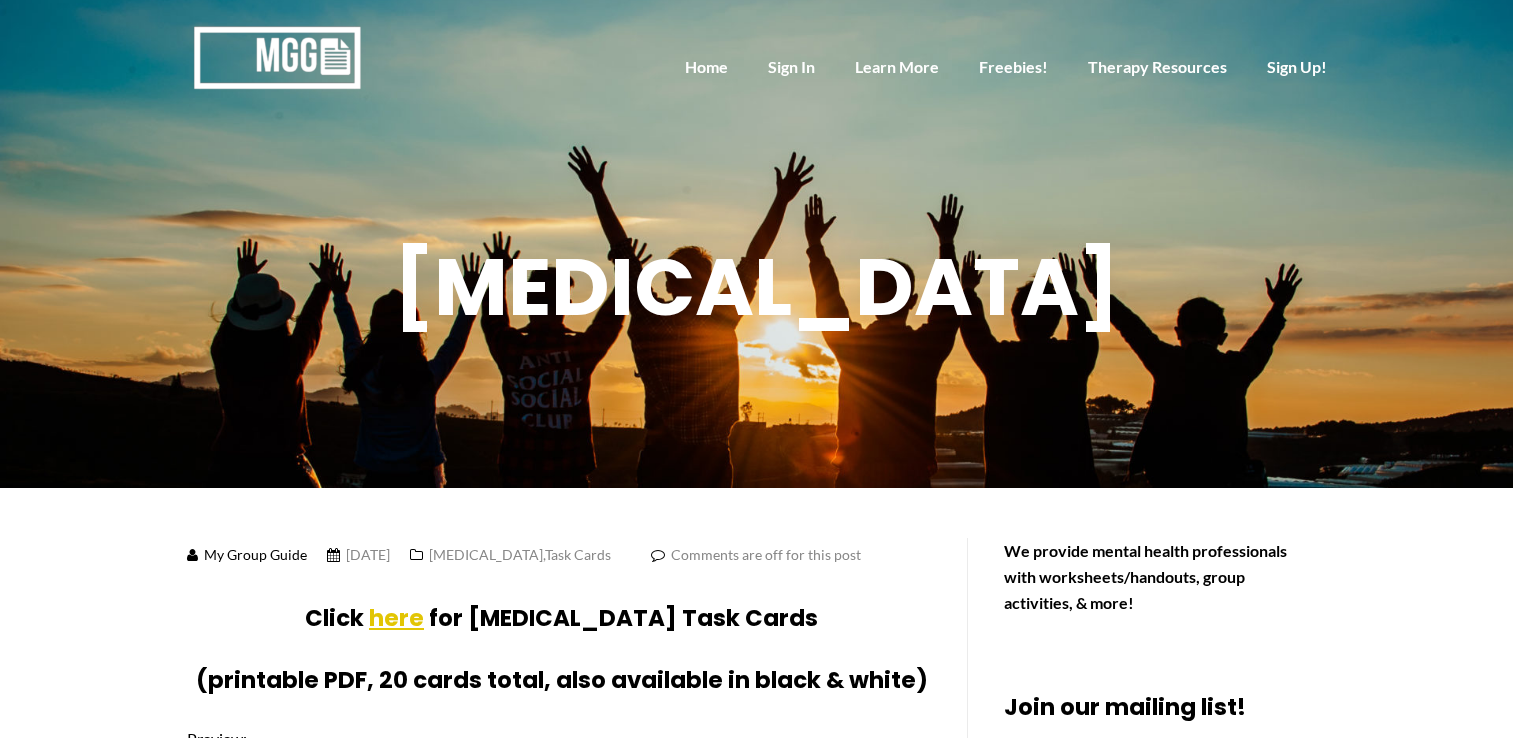 scroll, scrollTop: 0, scrollLeft: 0, axis: both 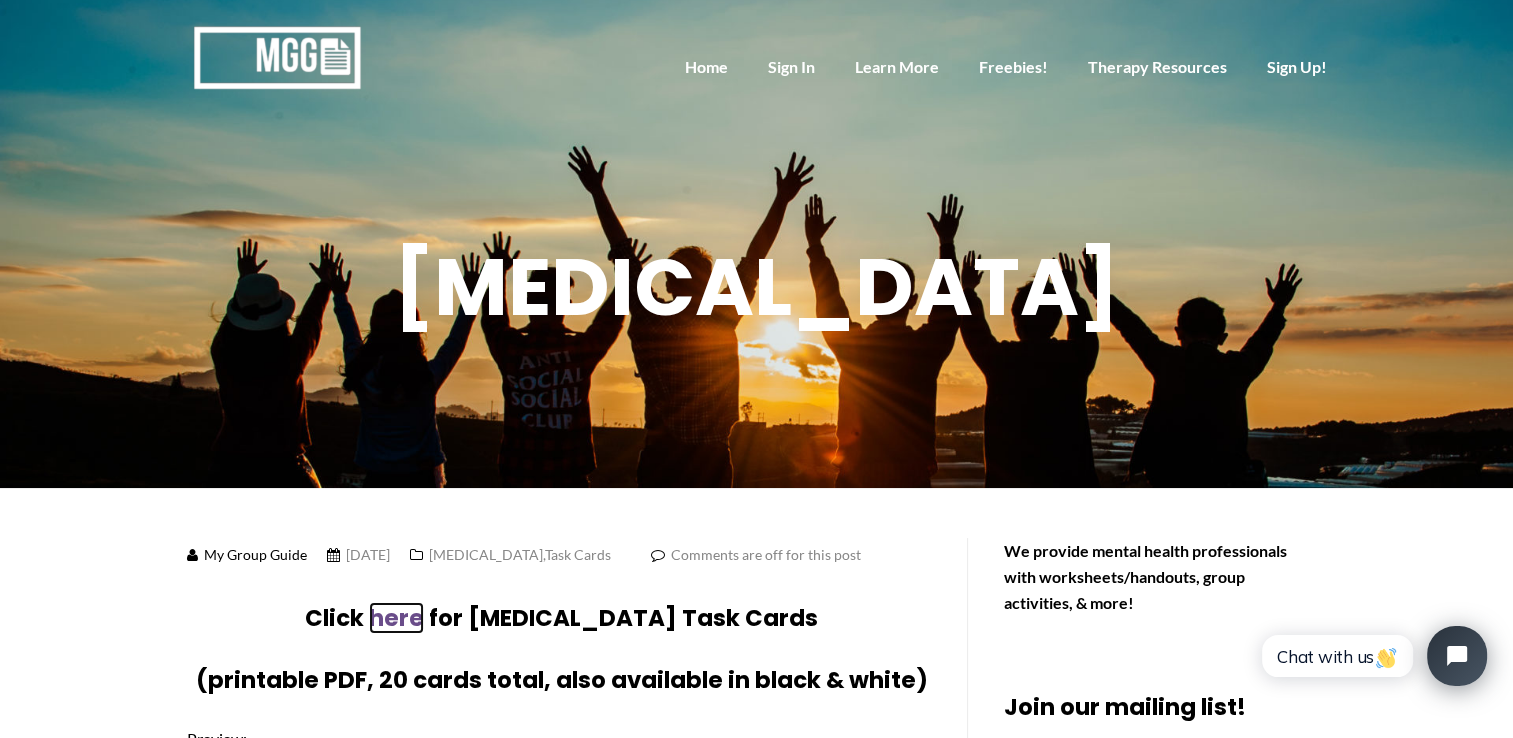 click on "here" at bounding box center (396, 618) 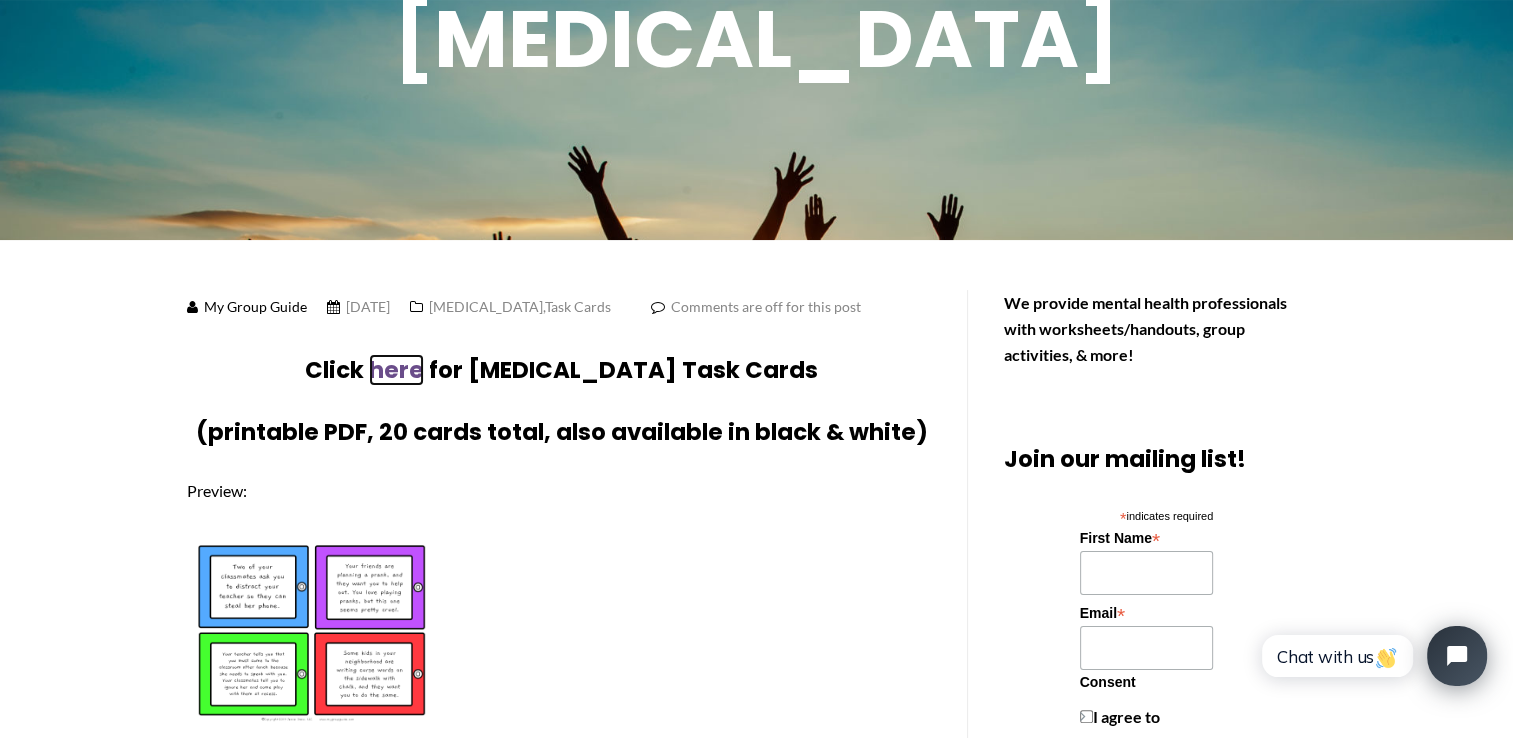 scroll, scrollTop: 176, scrollLeft: 0, axis: vertical 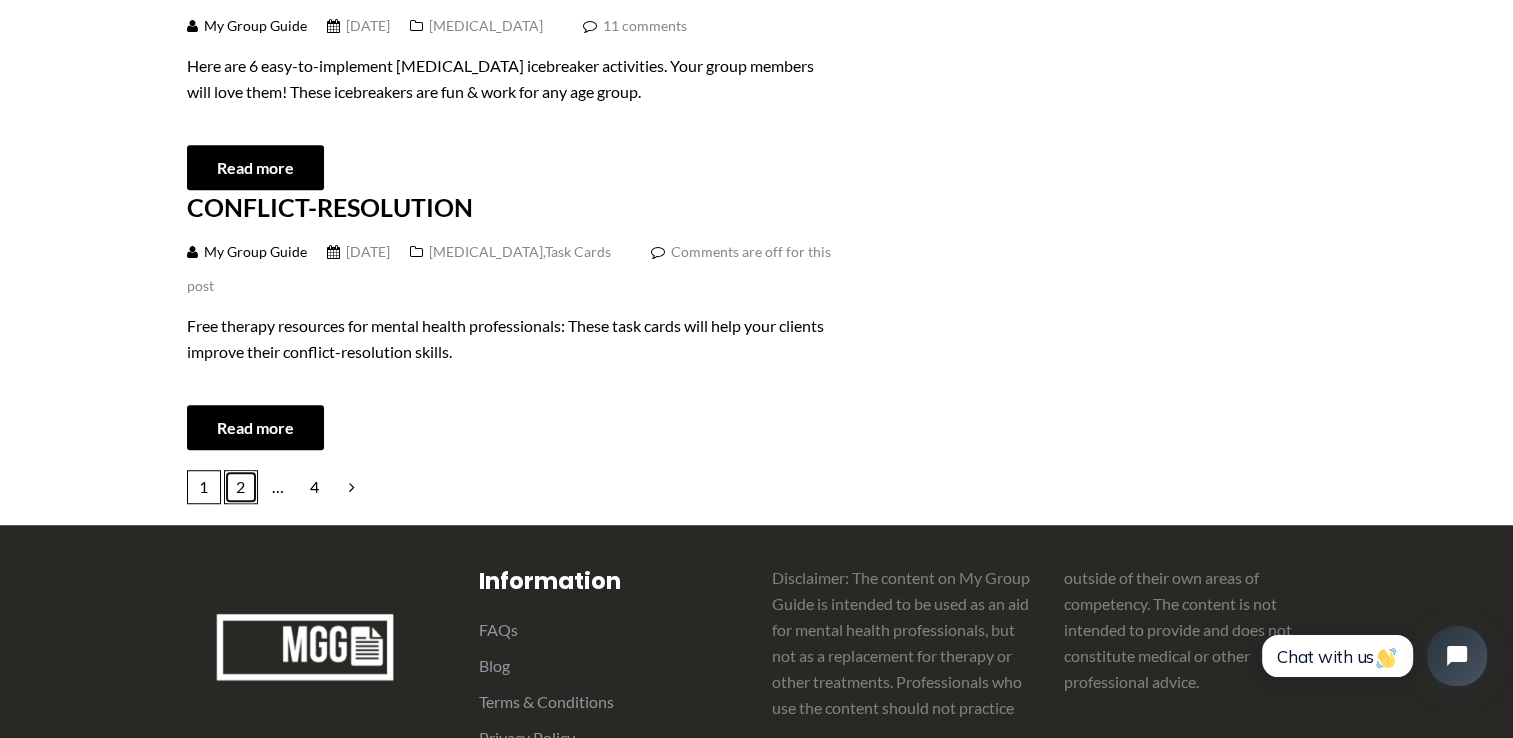 click on "2" at bounding box center [241, 487] 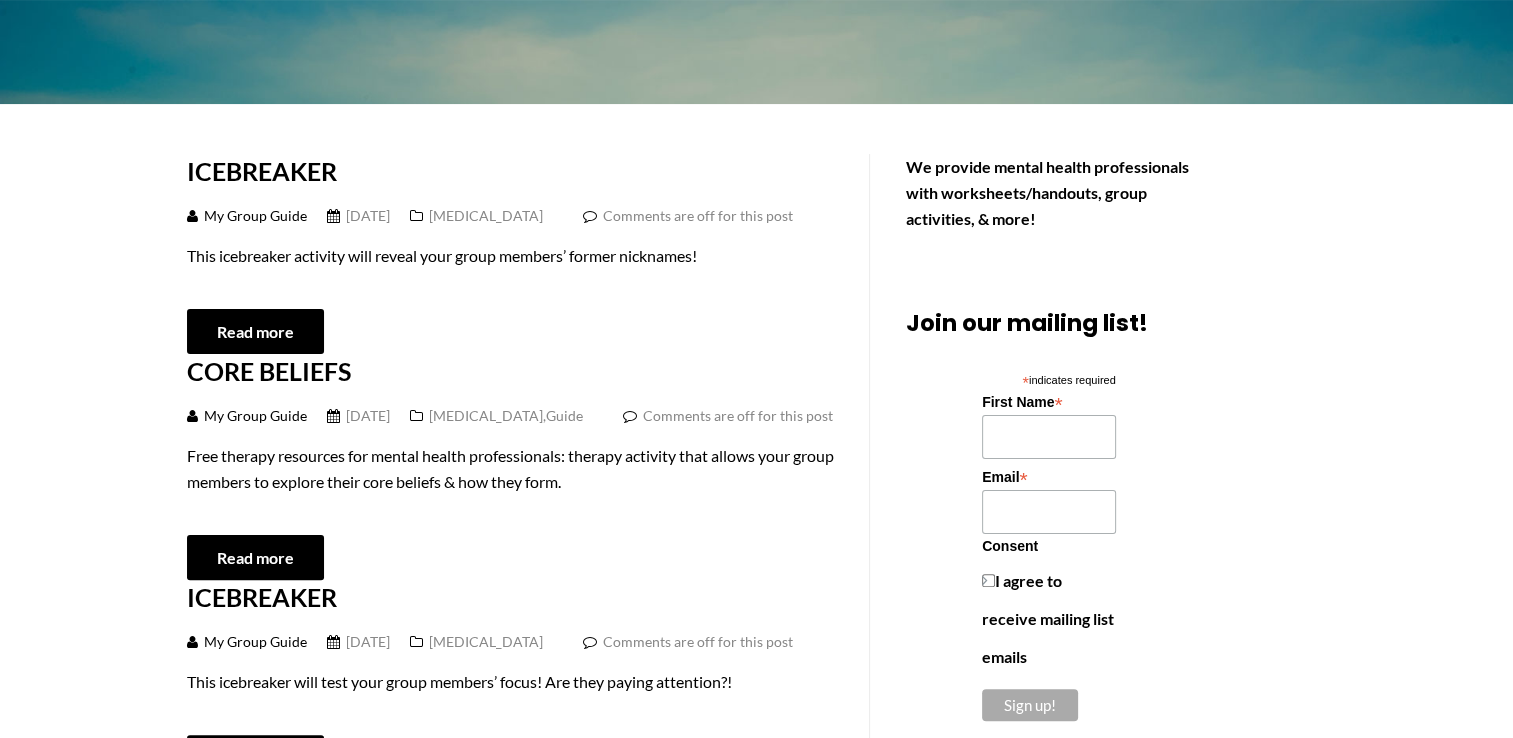 scroll, scrollTop: 372, scrollLeft: 0, axis: vertical 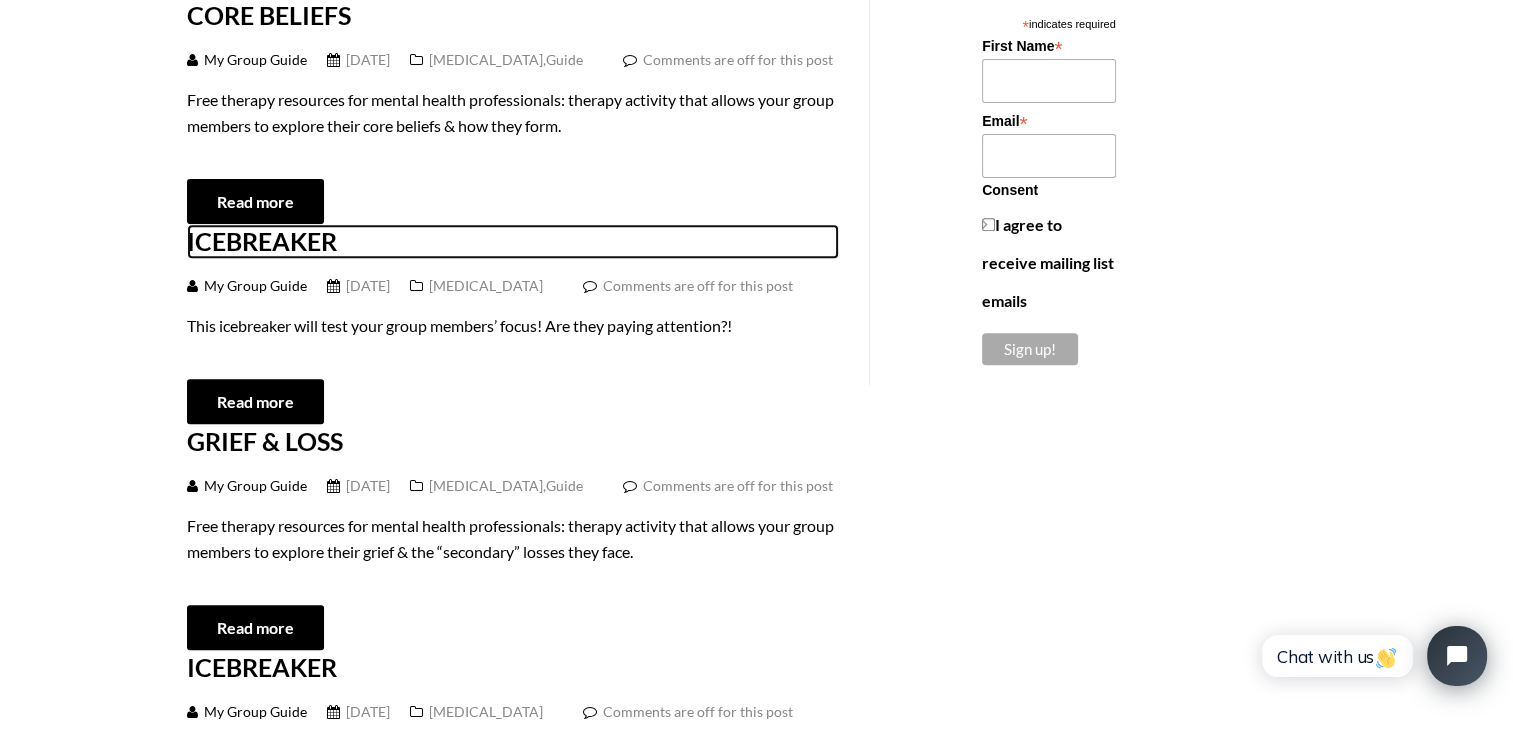 click on "Icebreaker" at bounding box center [513, 241] 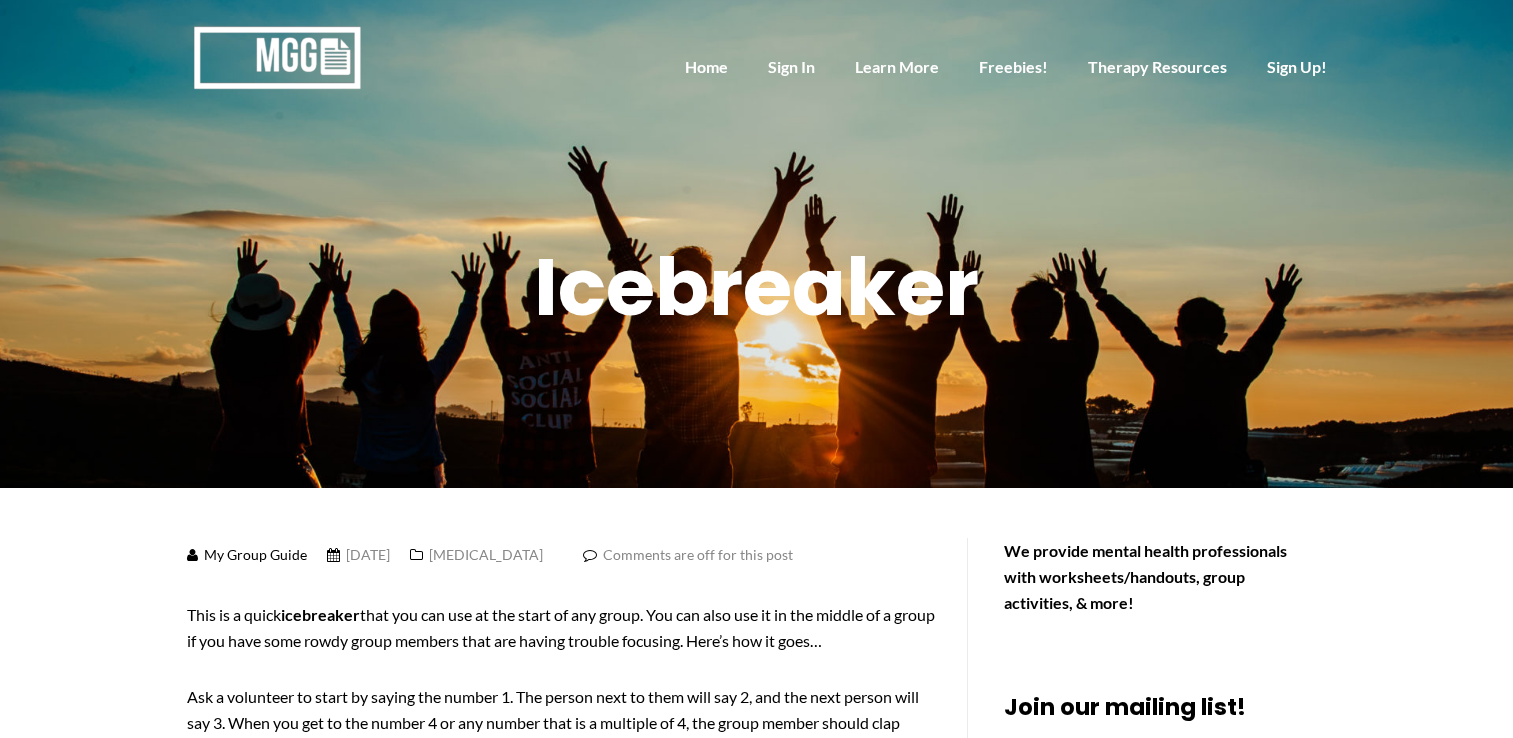 scroll, scrollTop: 0, scrollLeft: 0, axis: both 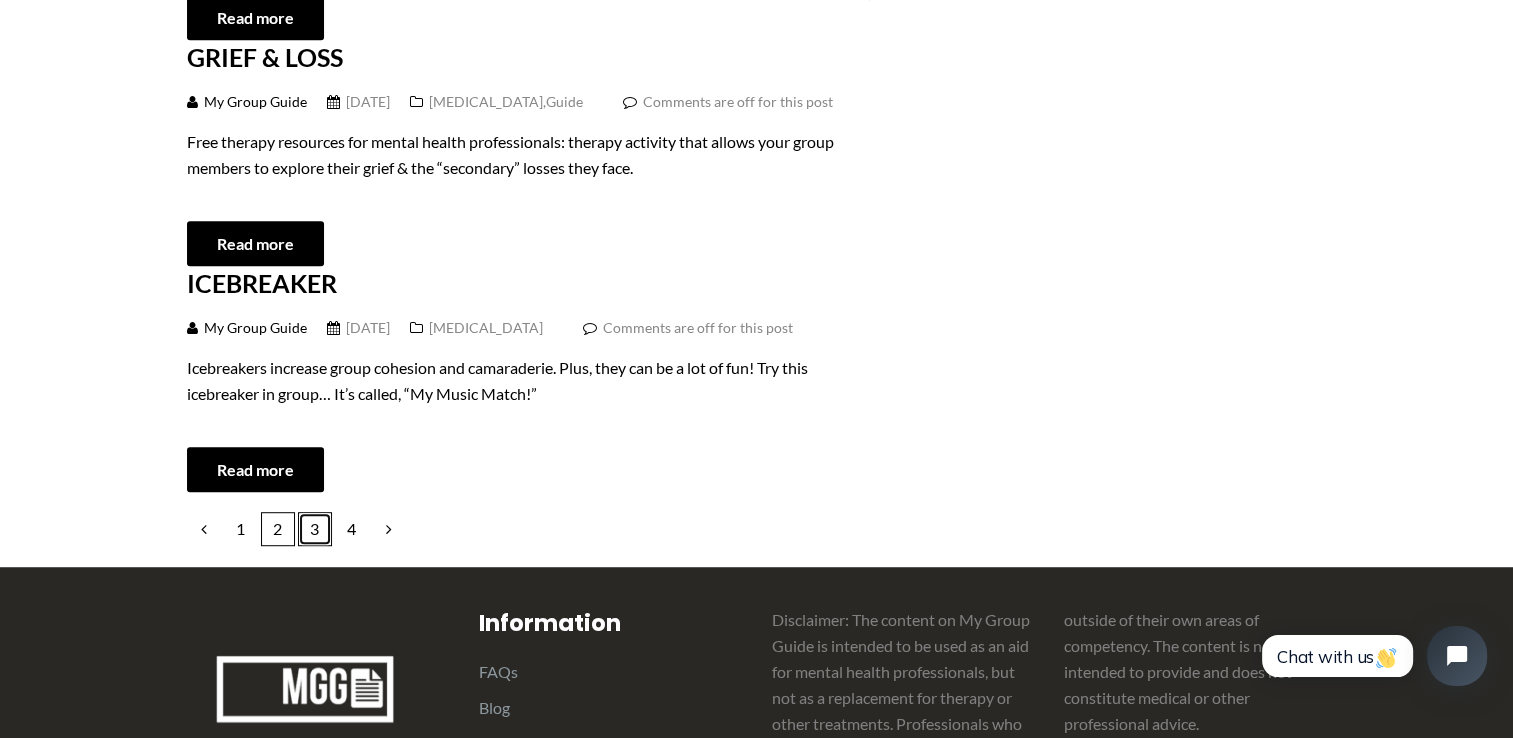 click on "3" at bounding box center (315, 529) 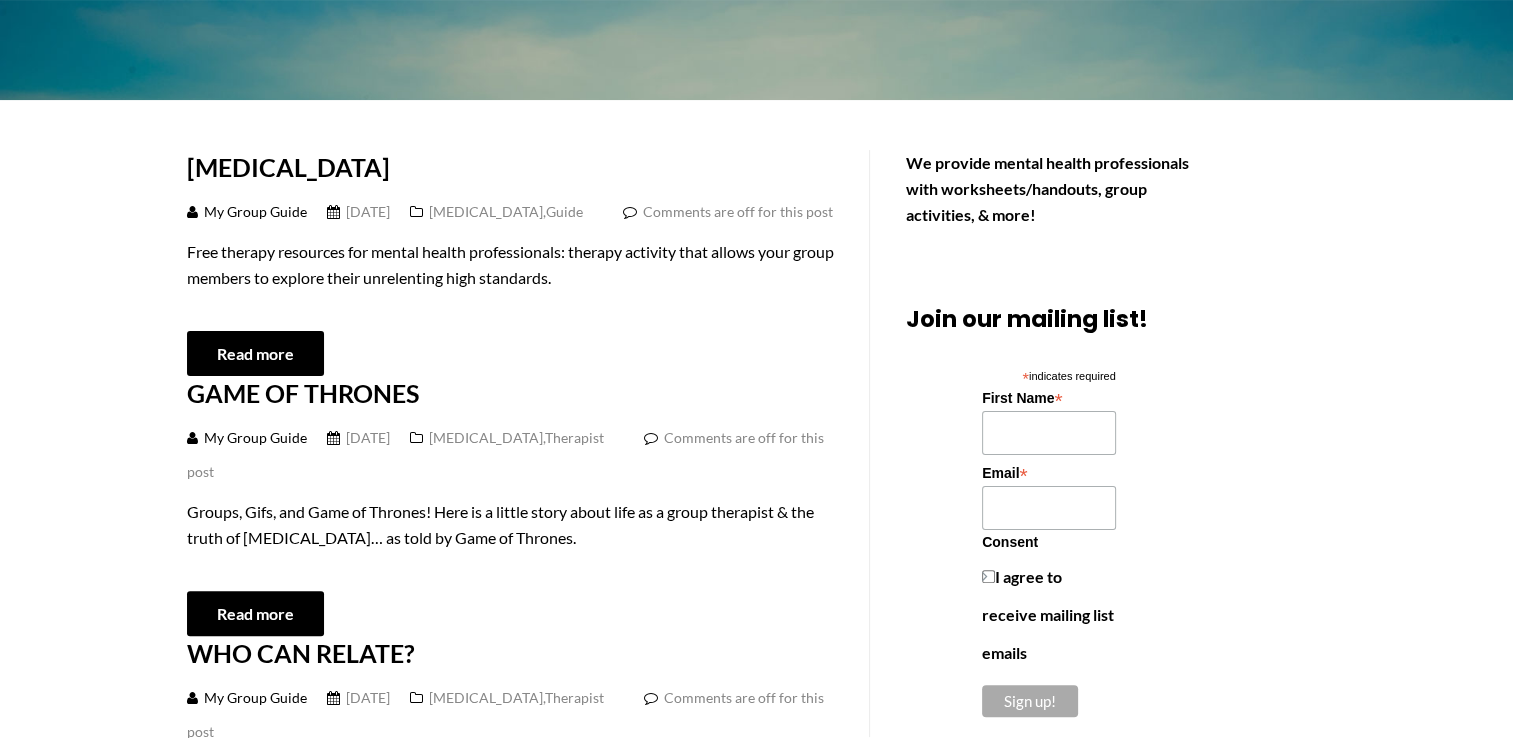 scroll, scrollTop: 424, scrollLeft: 0, axis: vertical 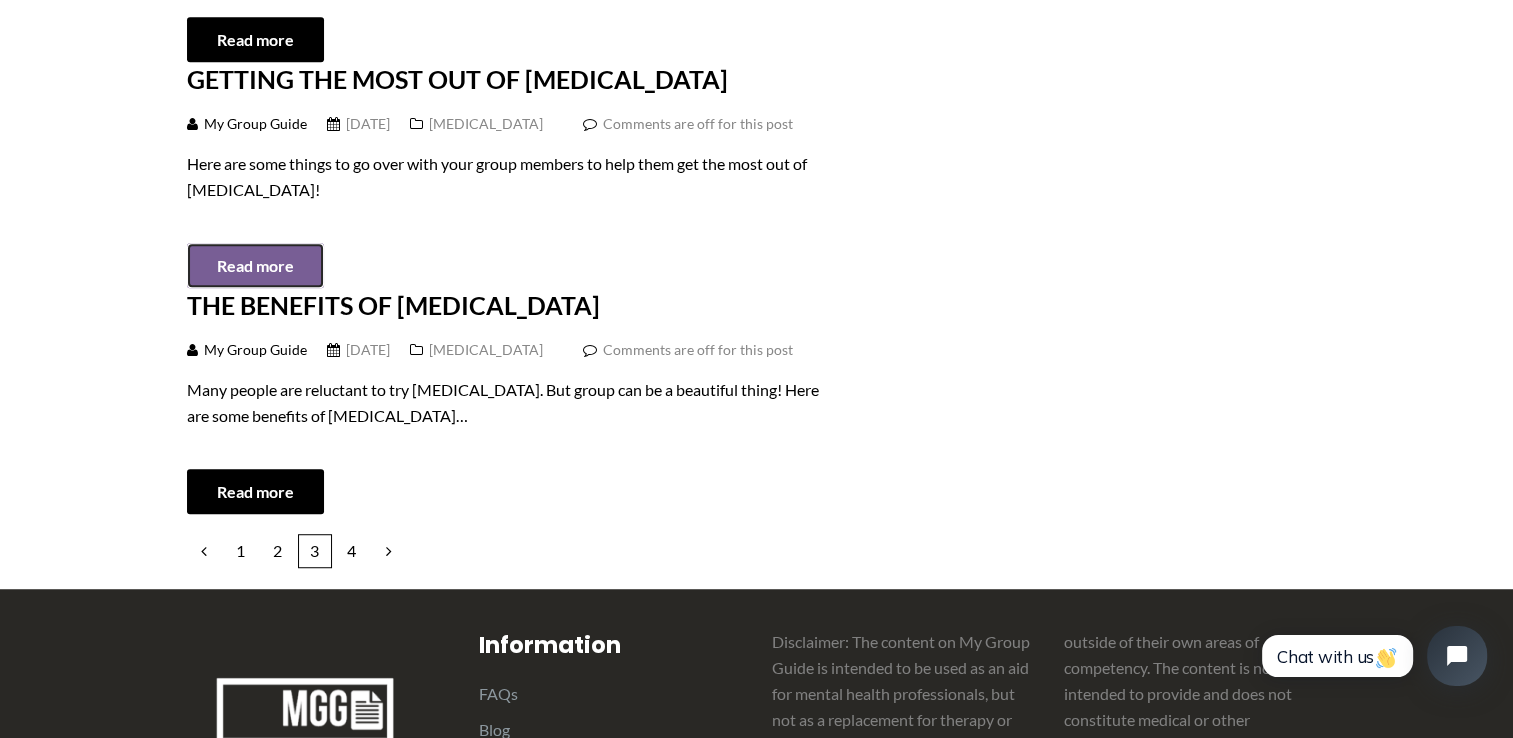 click on "Read more" at bounding box center (255, 265) 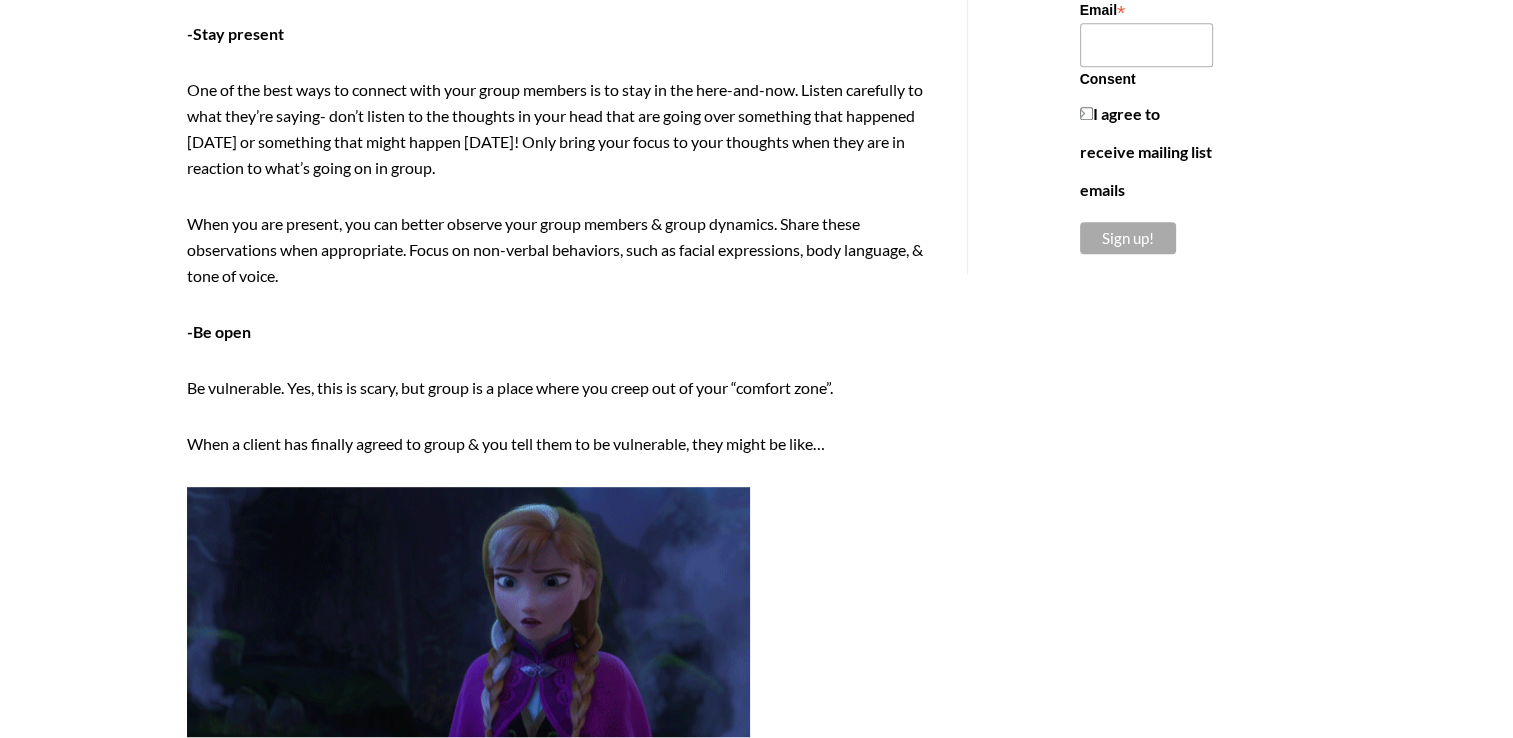 scroll, scrollTop: 1460, scrollLeft: 0, axis: vertical 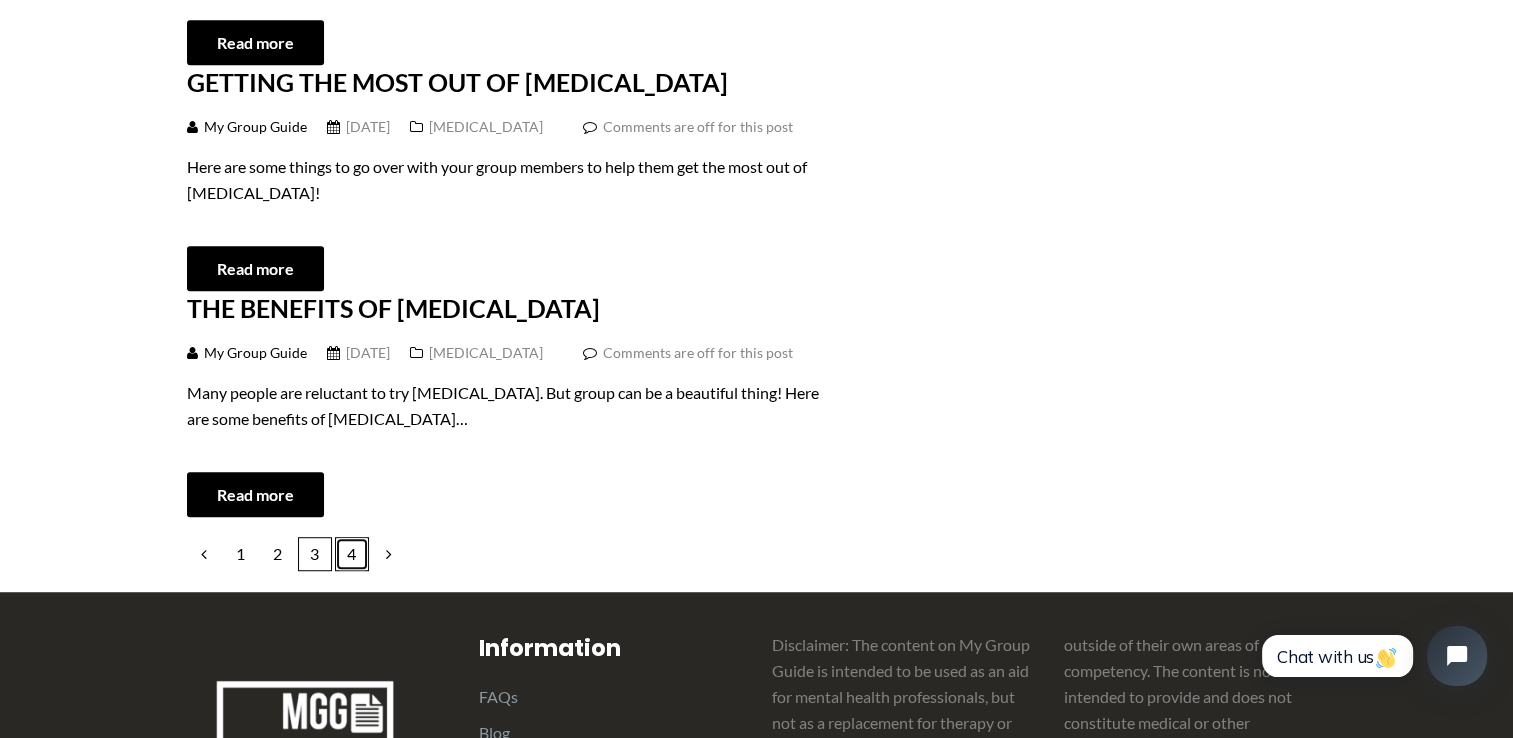click on "4" at bounding box center (352, 554) 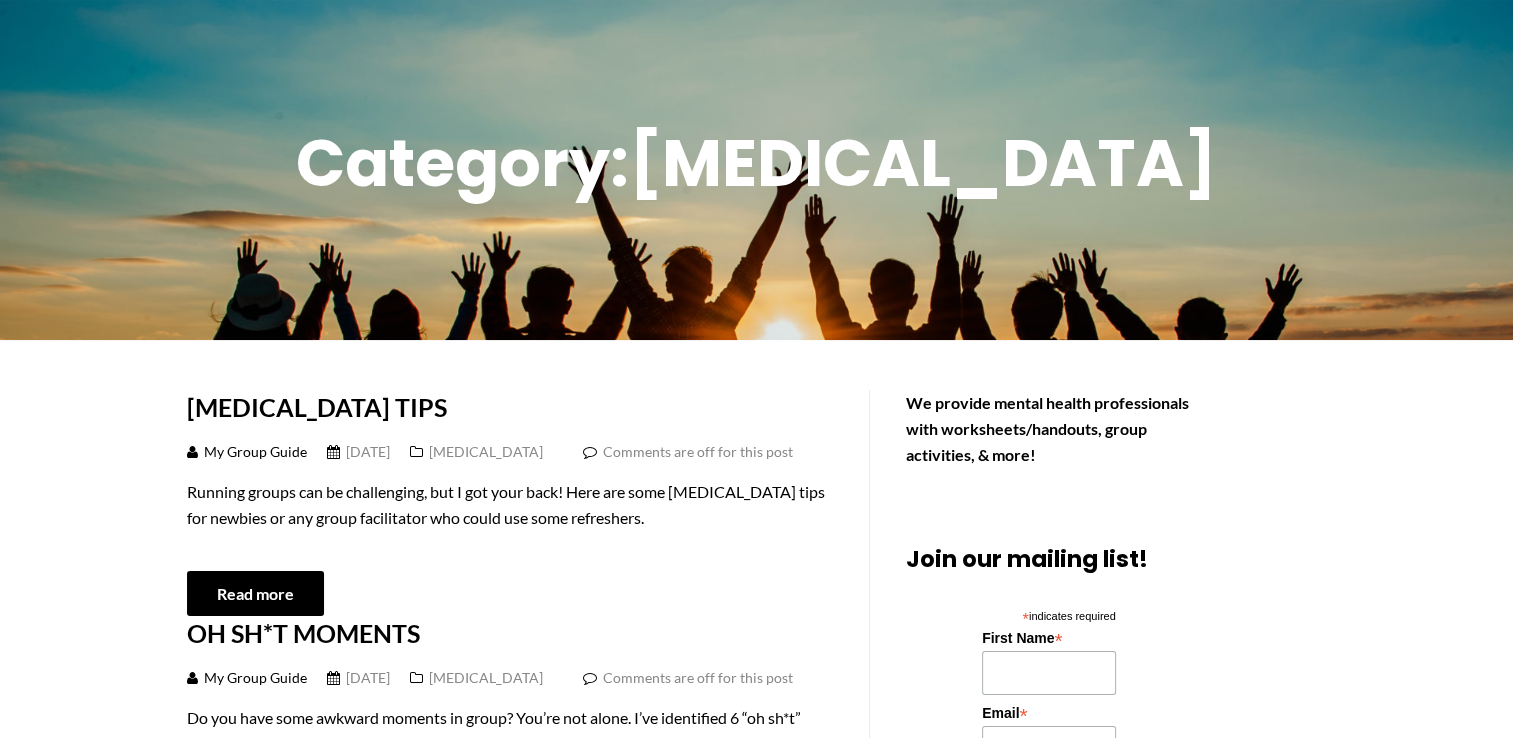 scroll, scrollTop: 139, scrollLeft: 0, axis: vertical 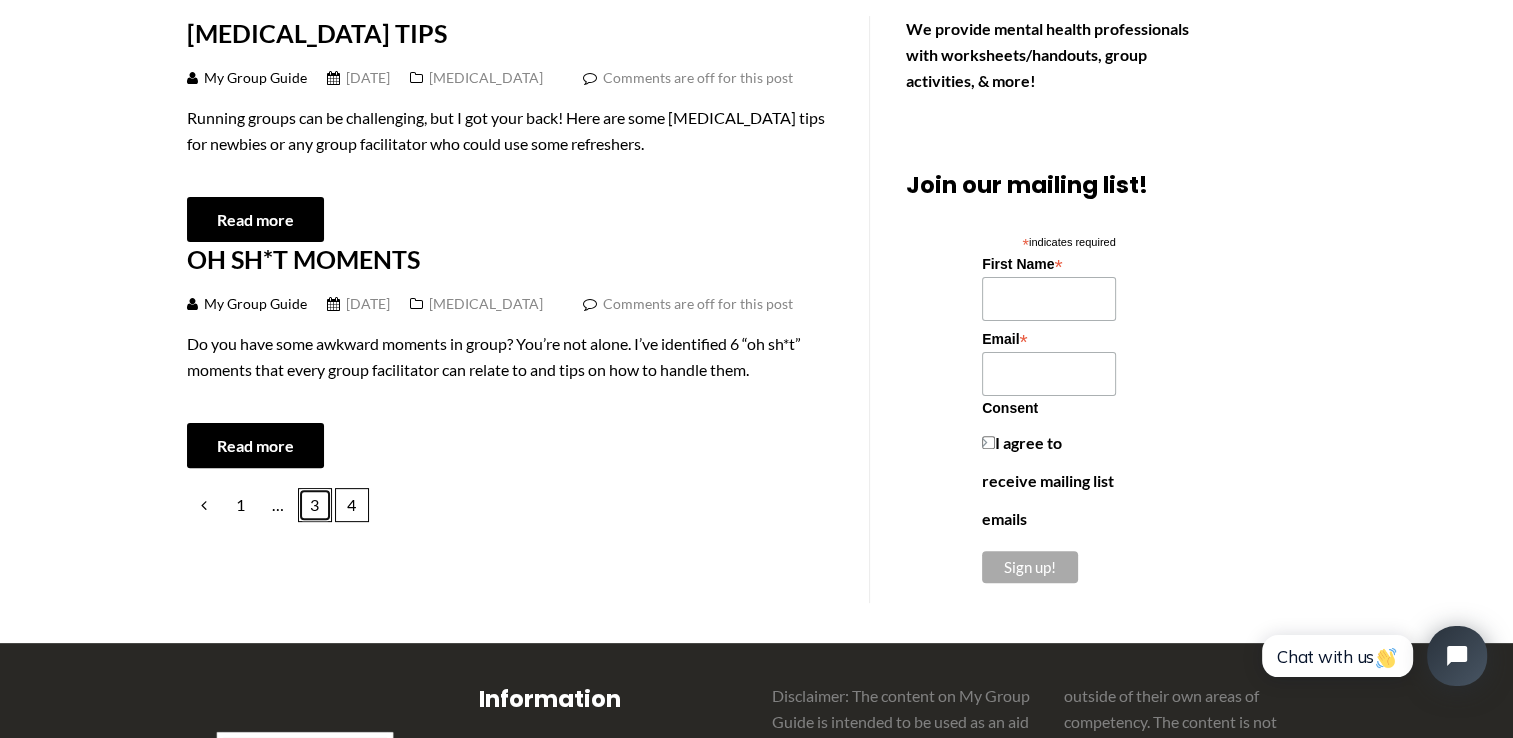 click on "3" at bounding box center (315, 505) 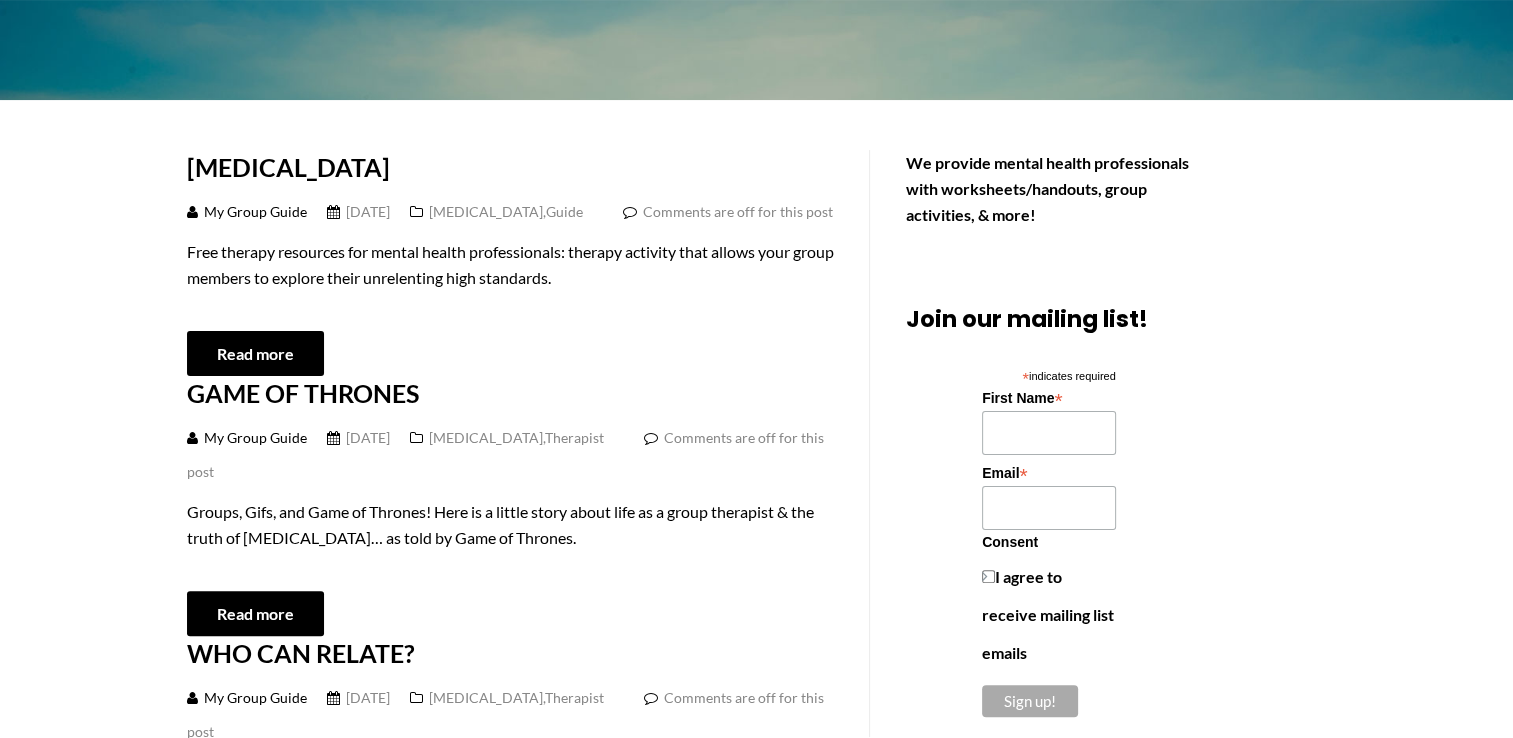 scroll, scrollTop: 379, scrollLeft: 0, axis: vertical 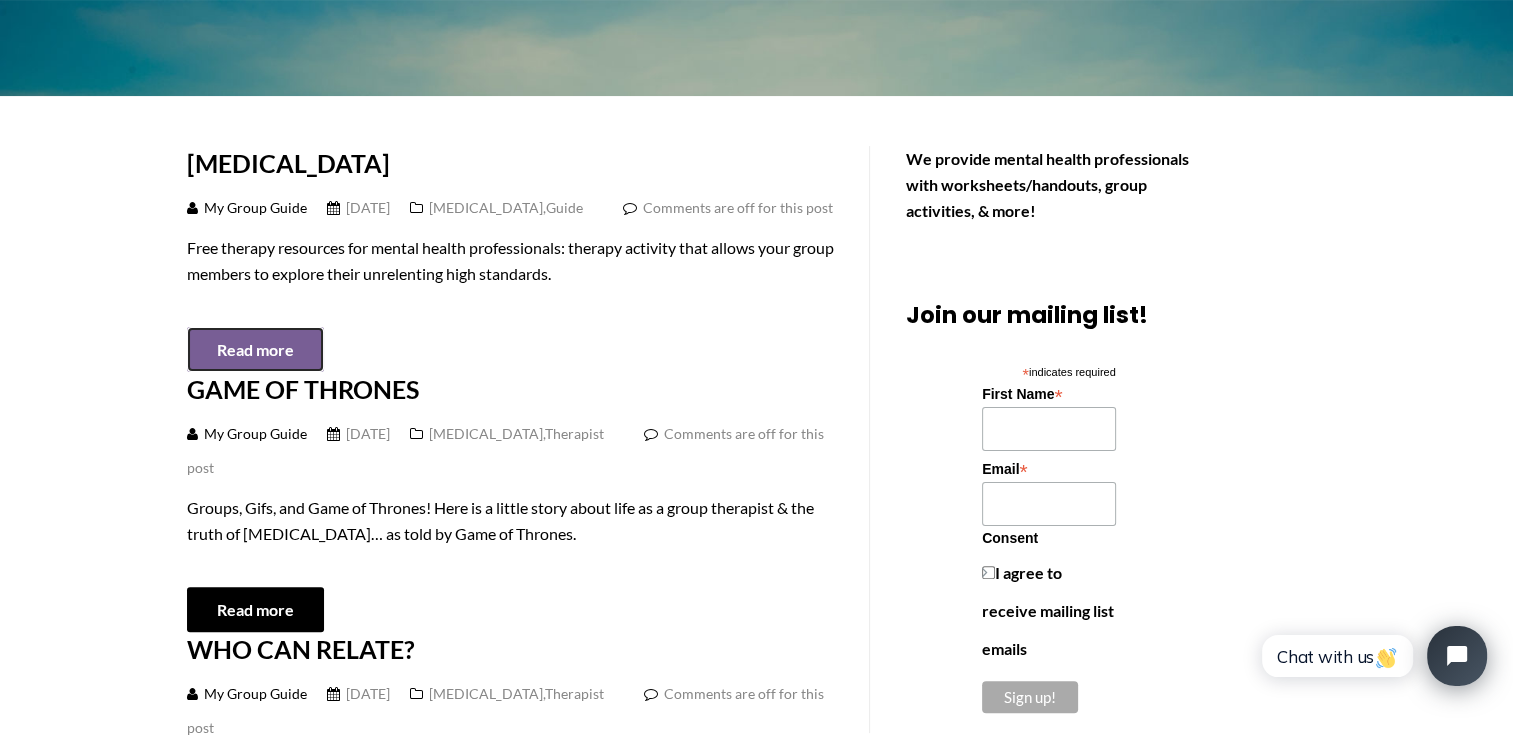 click on "Read more" at bounding box center (255, 349) 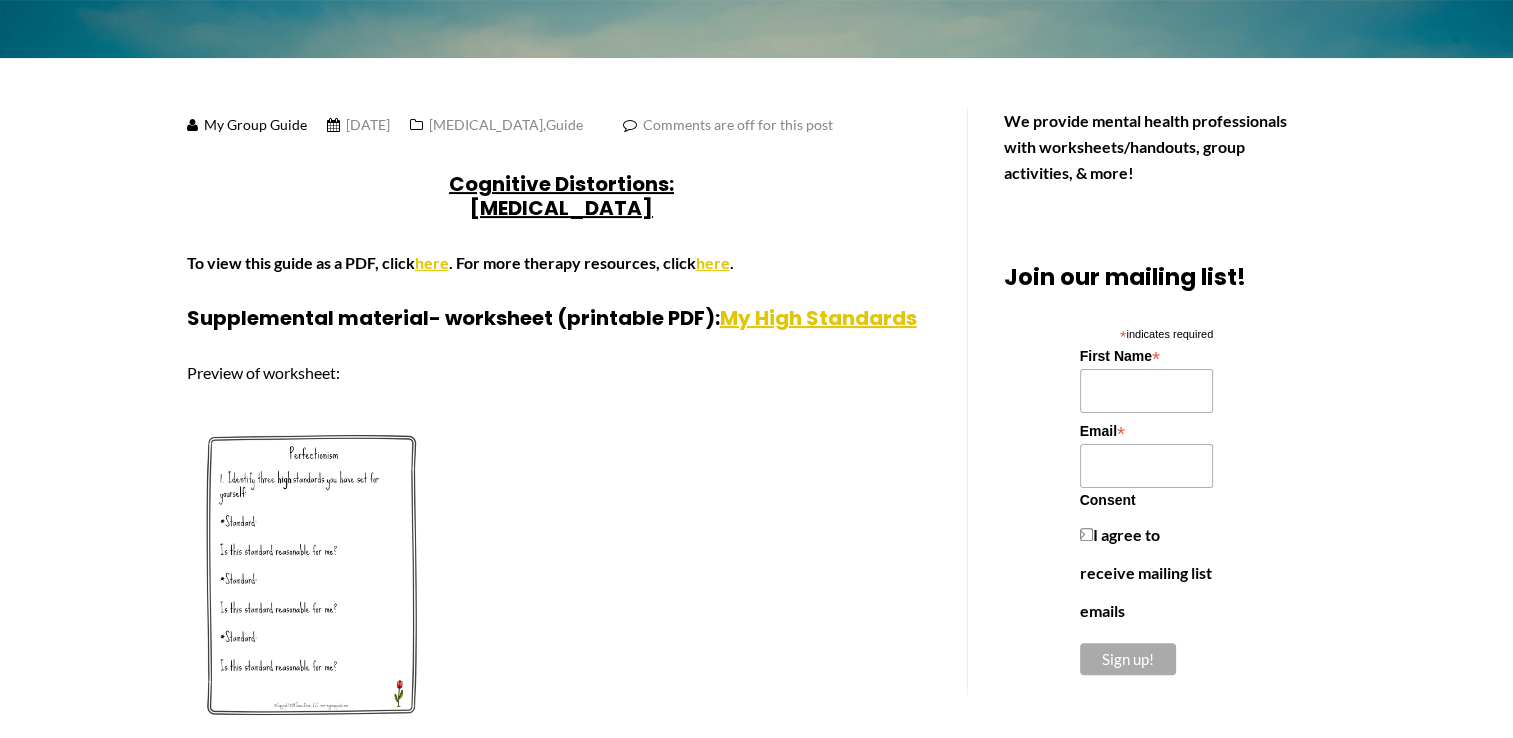 scroll, scrollTop: 432, scrollLeft: 0, axis: vertical 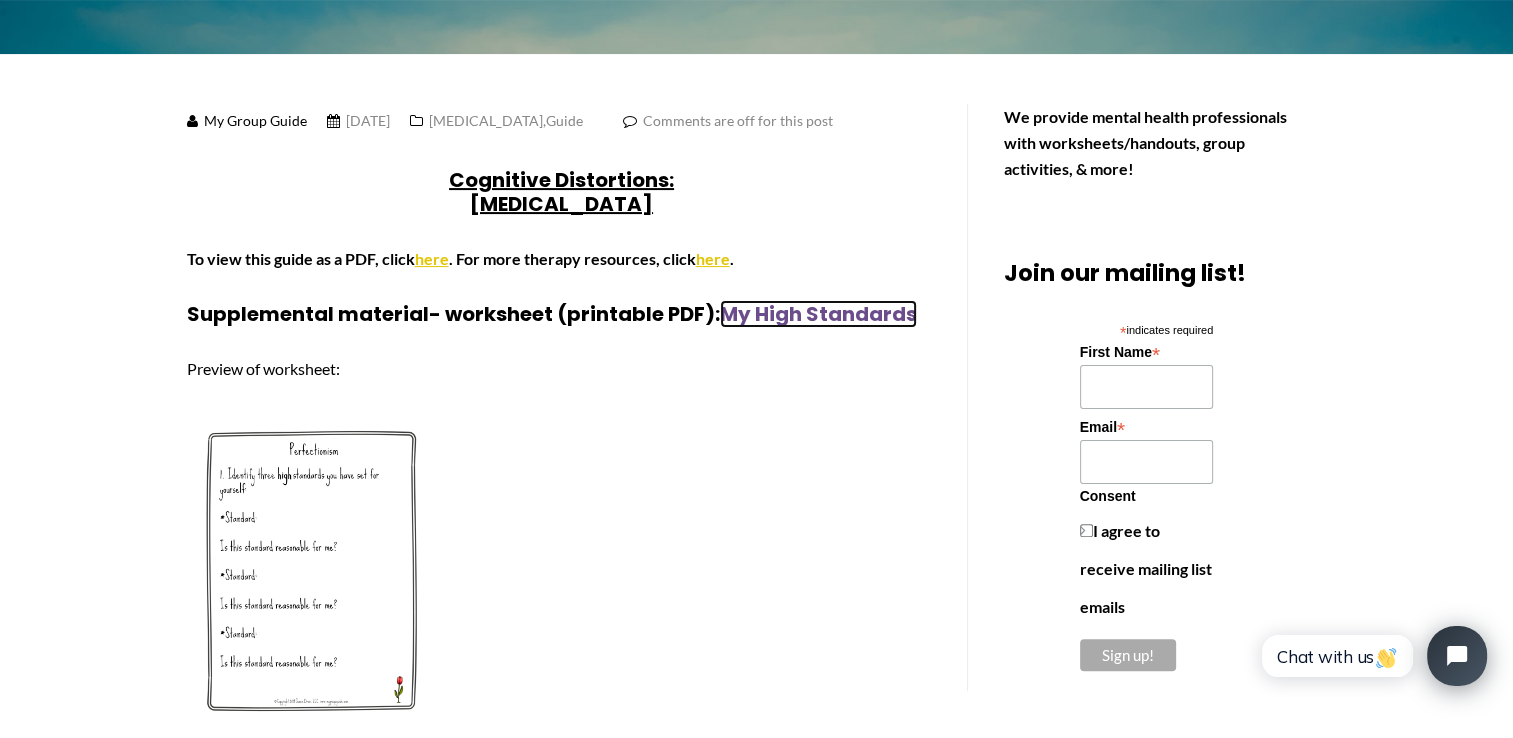 click on "My High Standards" at bounding box center (818, 314) 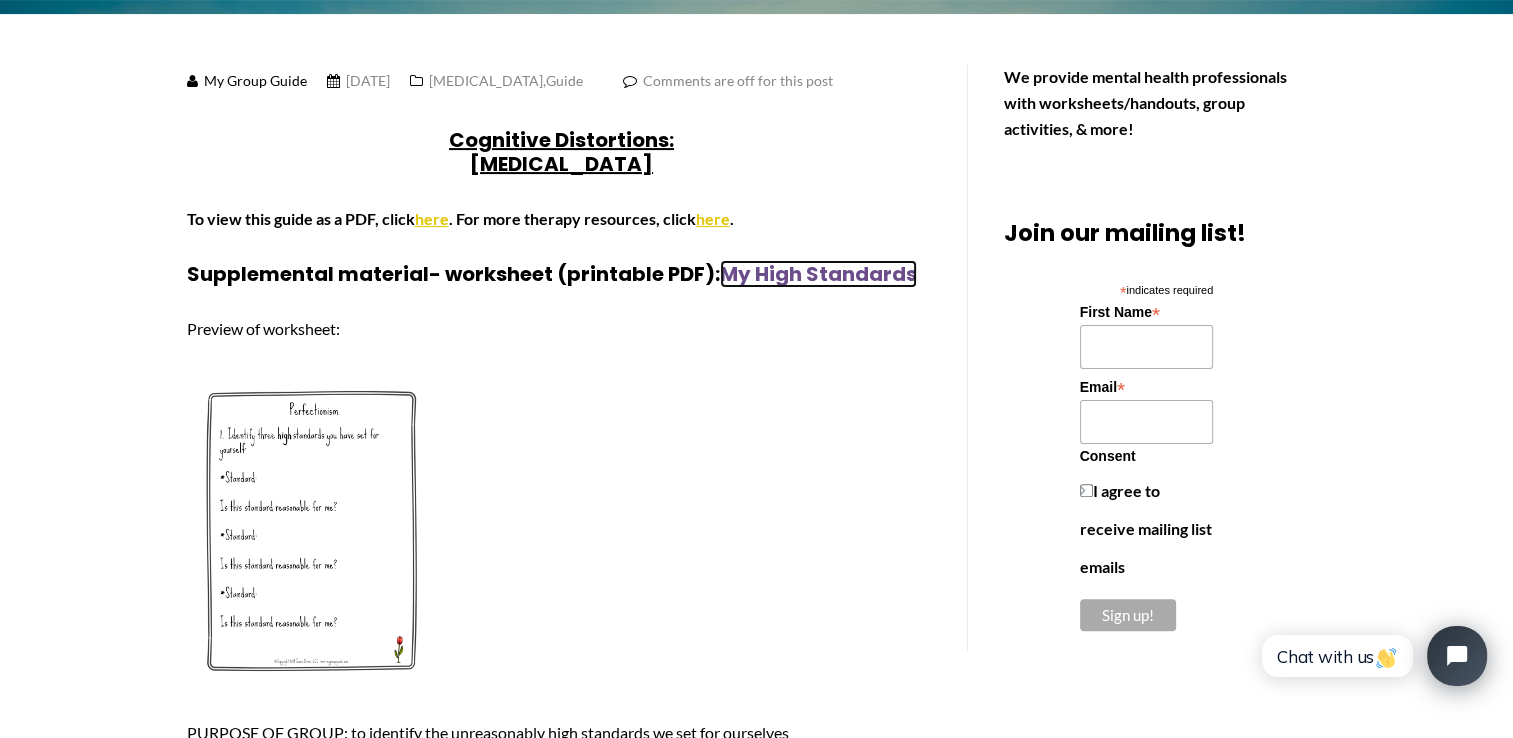 scroll, scrollTop: 0, scrollLeft: 0, axis: both 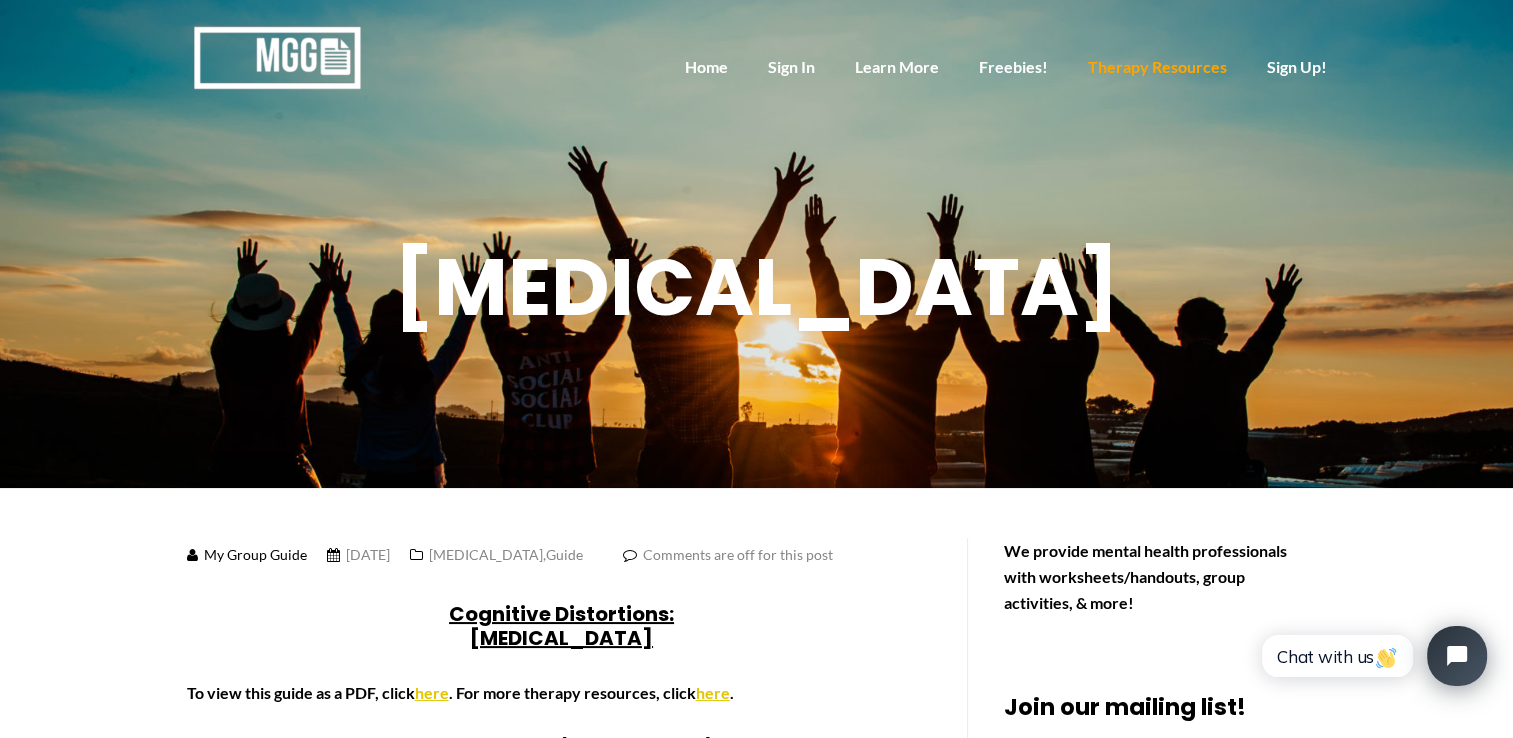 click on "Therapy Resources" at bounding box center (1157, 68) 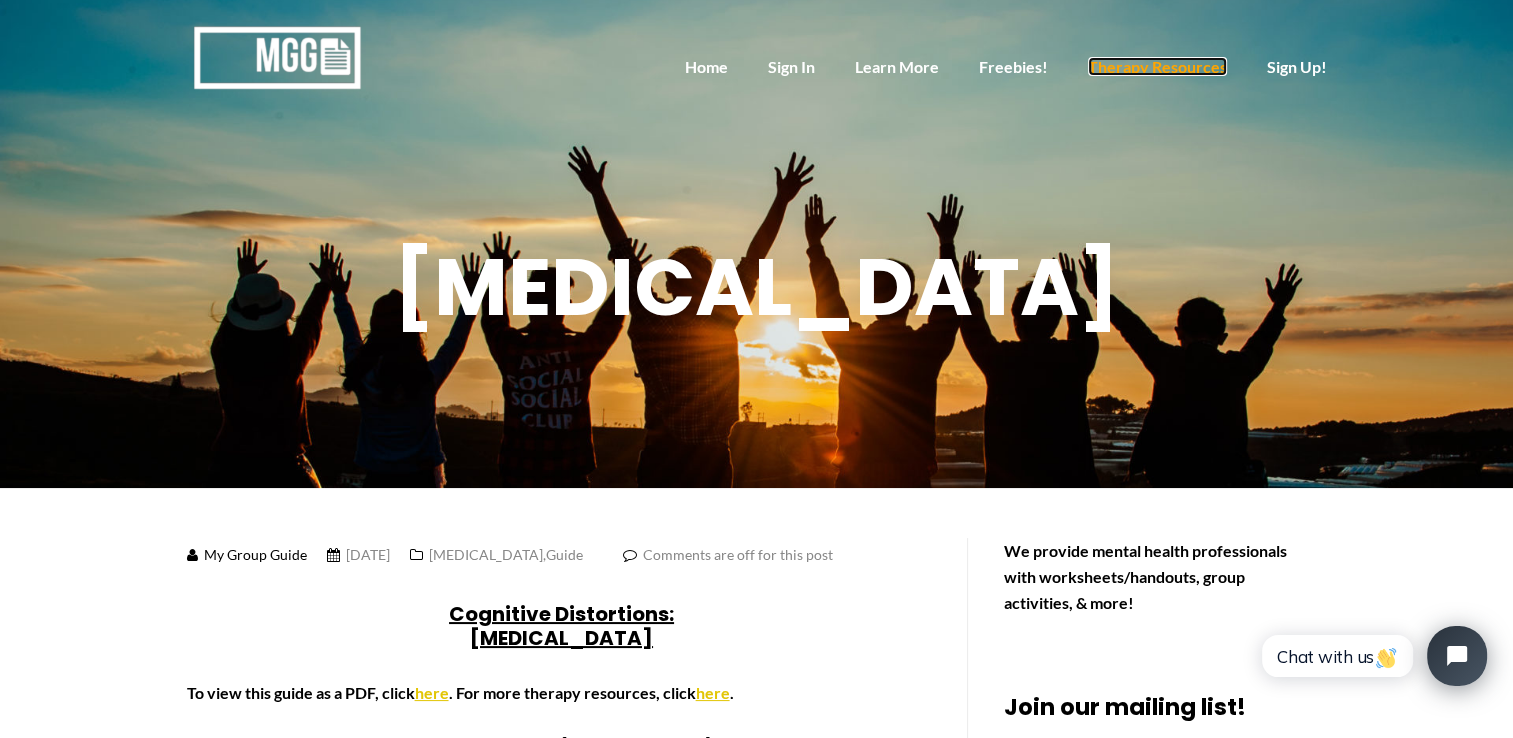 click on "Therapy Resources" at bounding box center (1157, 66) 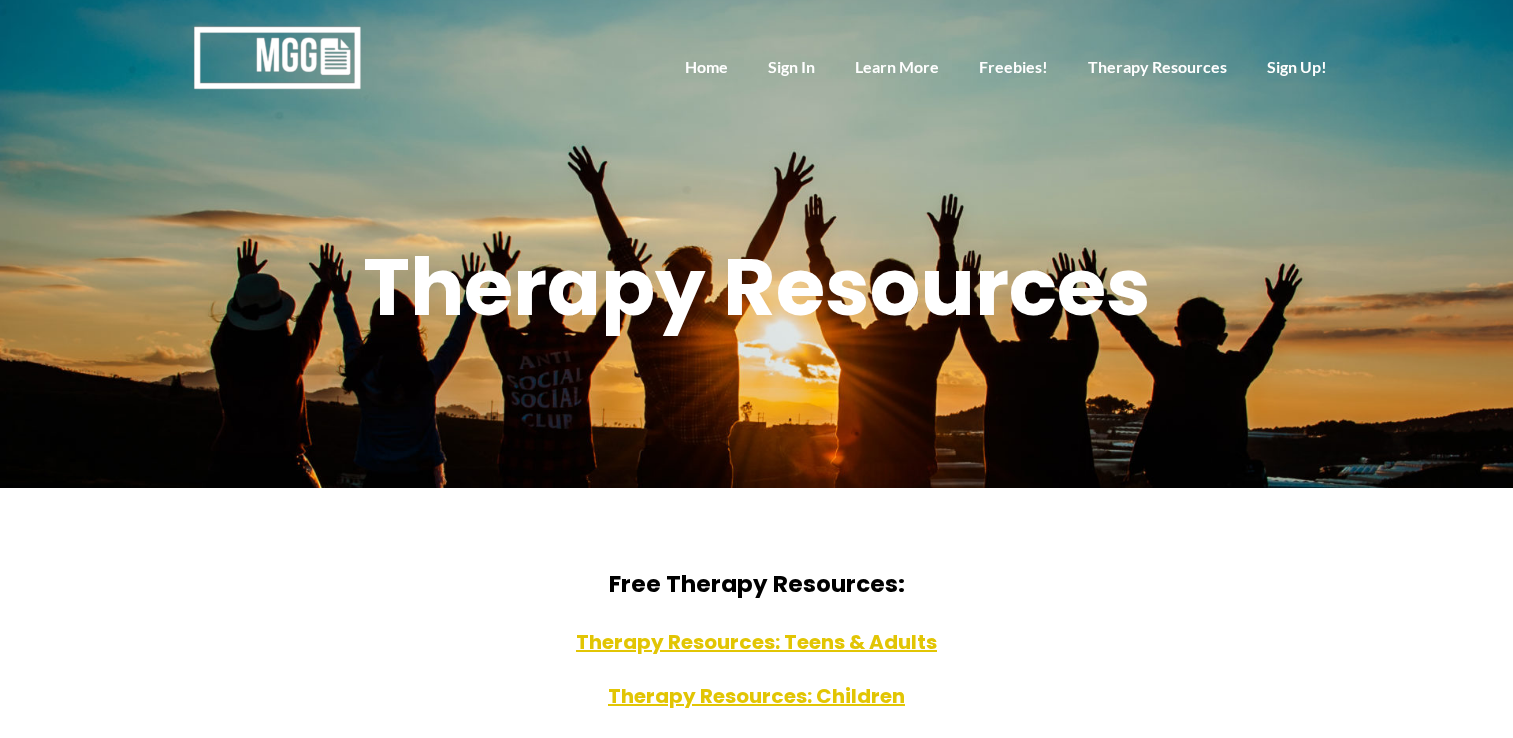 scroll, scrollTop: 0, scrollLeft: 0, axis: both 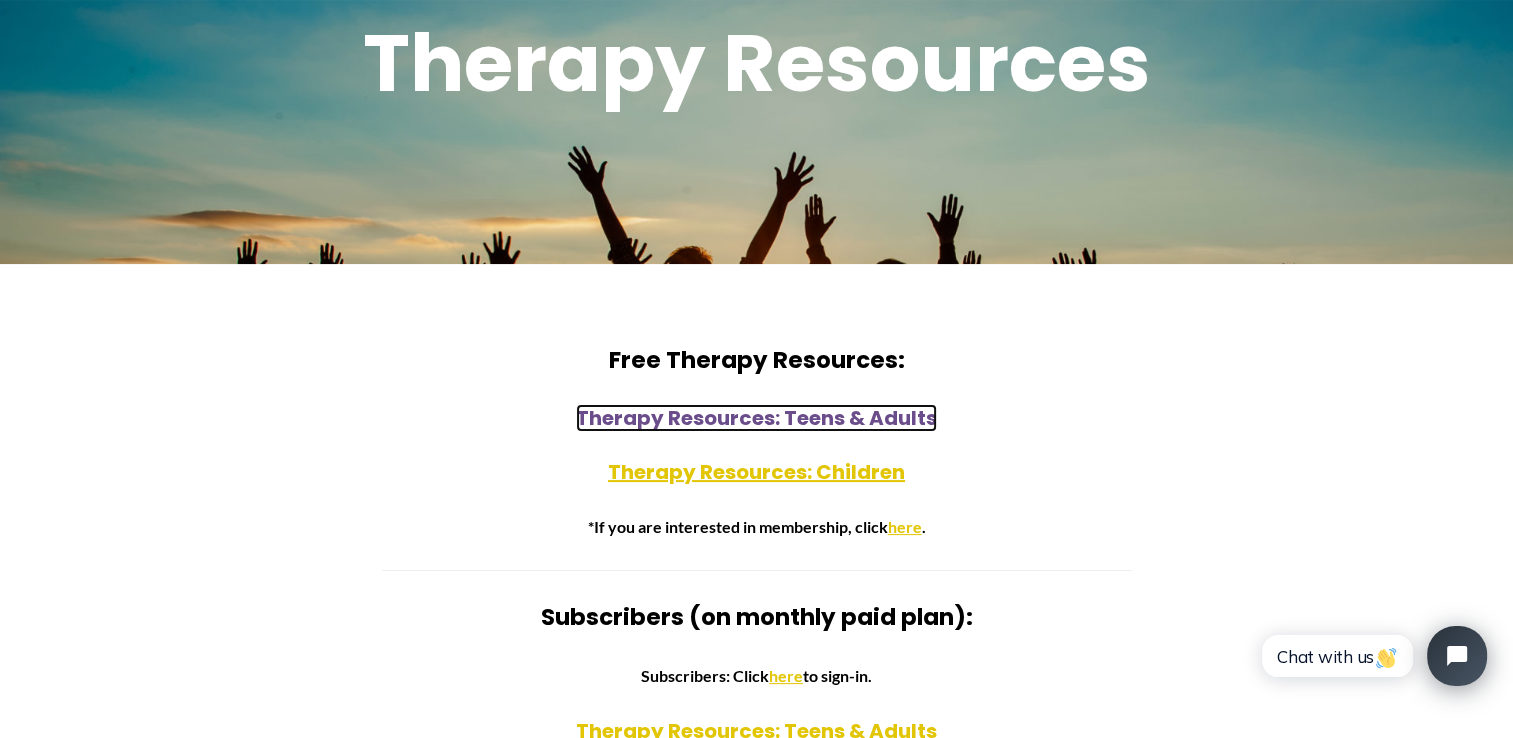 click on "Therapy Resources: Teens & Adults" at bounding box center (756, 418) 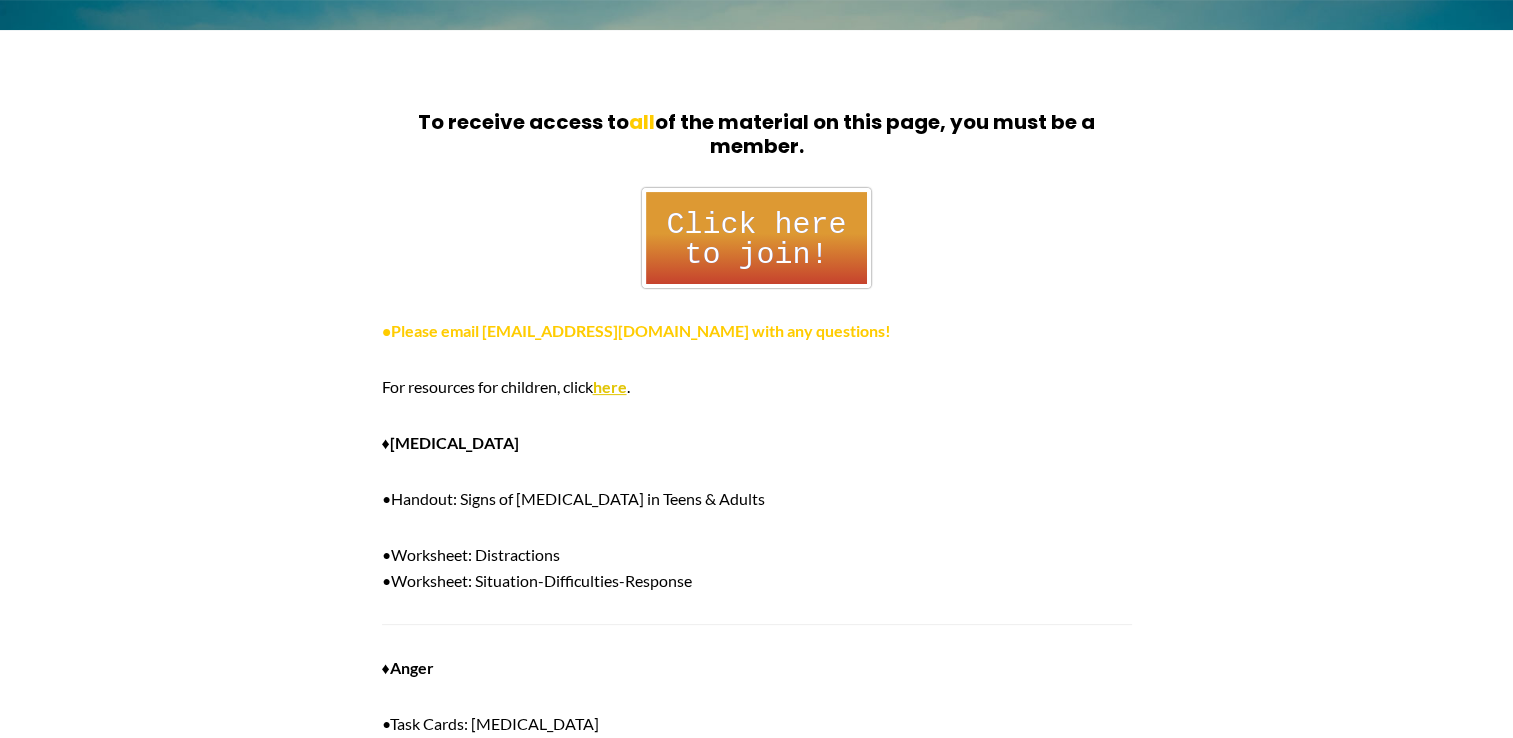scroll, scrollTop: 459, scrollLeft: 0, axis: vertical 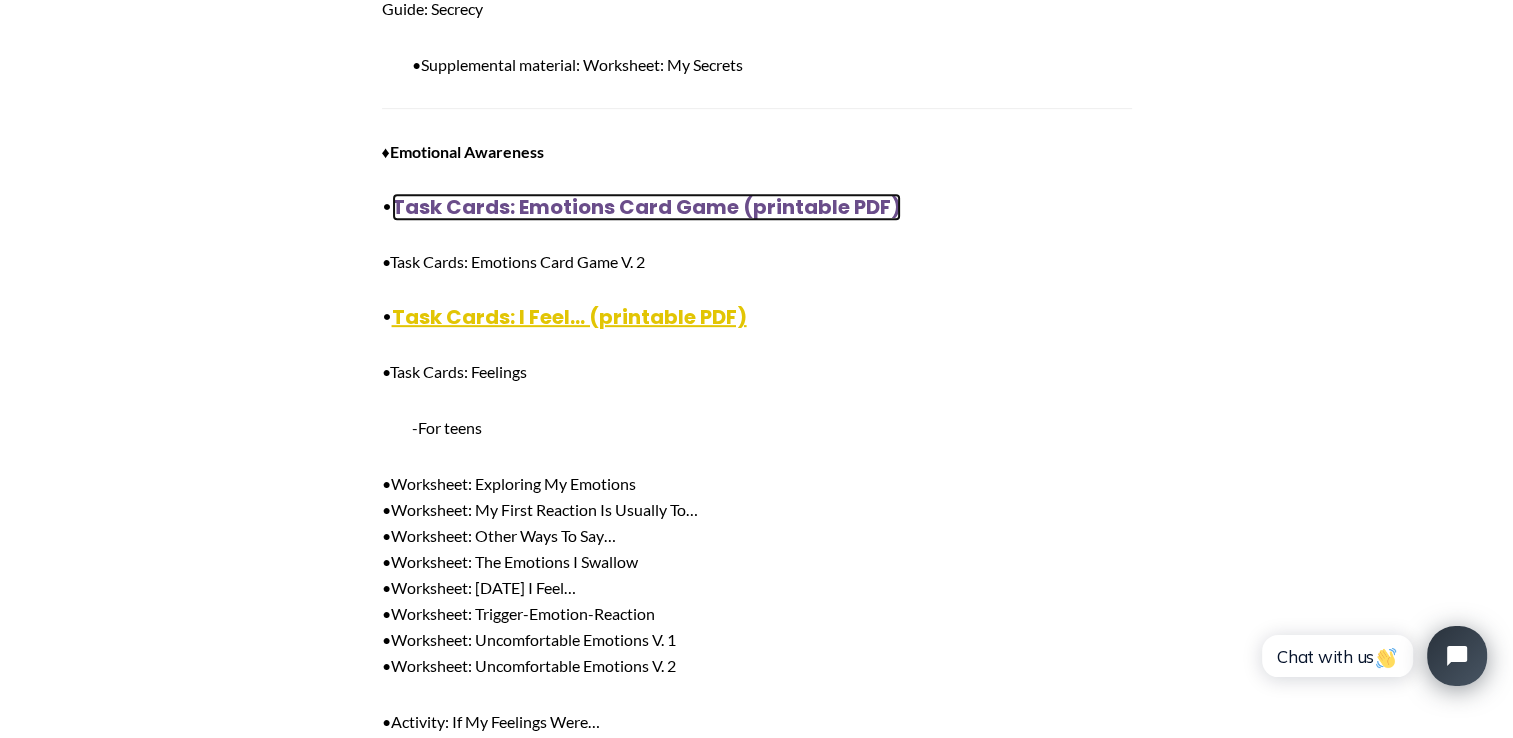 click on "Task Cards: Emotions Card Game (printable PDF)" at bounding box center [646, 207] 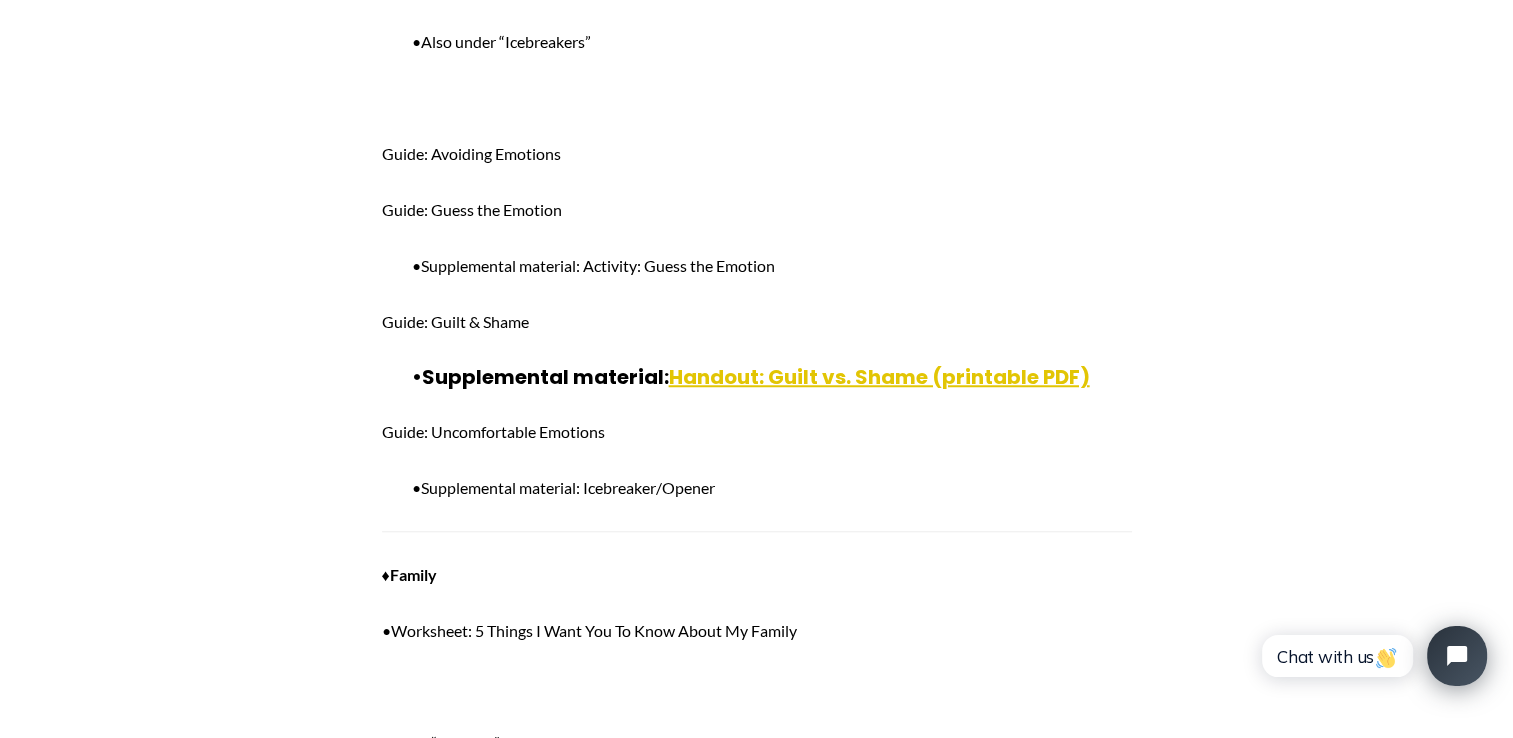 scroll, scrollTop: 16732, scrollLeft: 0, axis: vertical 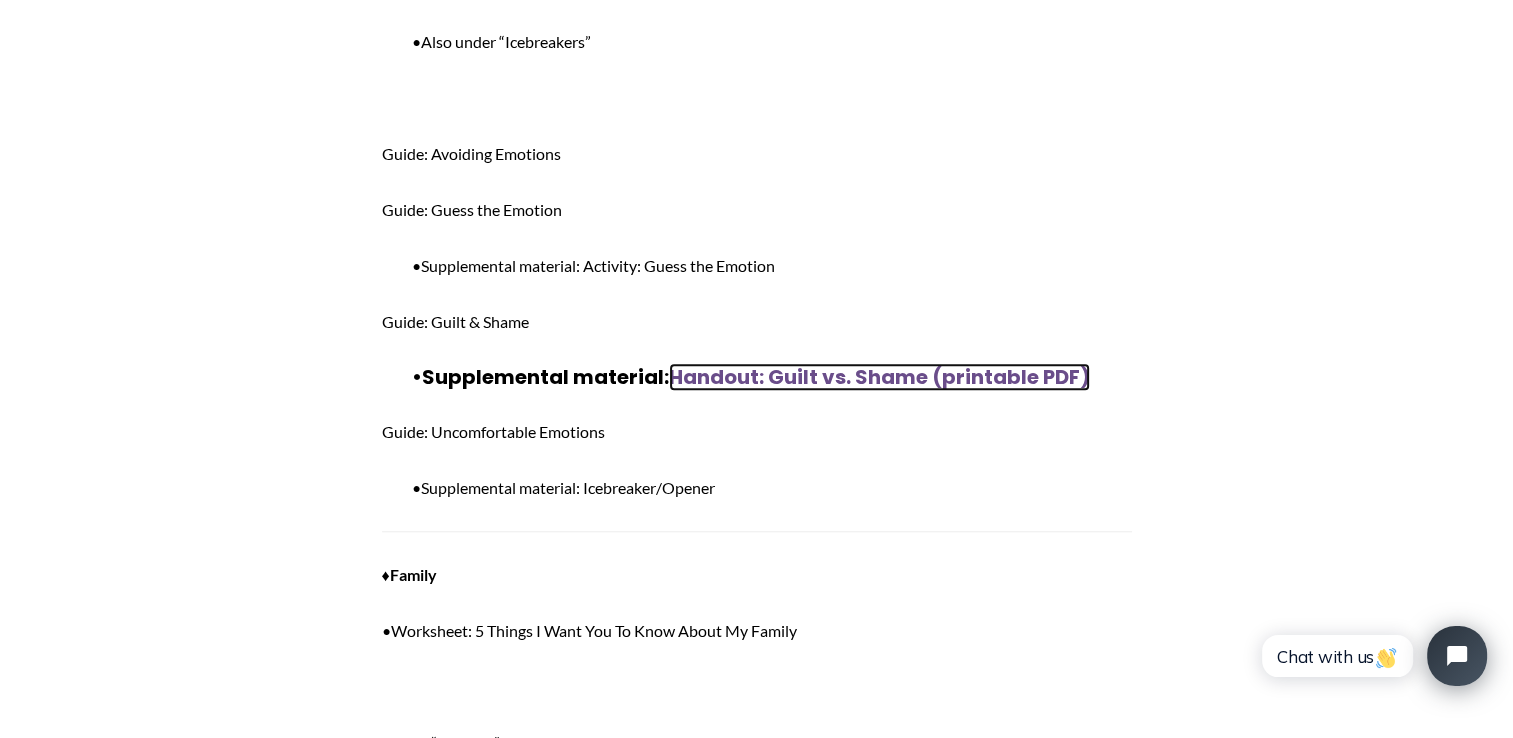 click on "Handout: Guilt vs. Shame (printable PDF)" at bounding box center (879, 377) 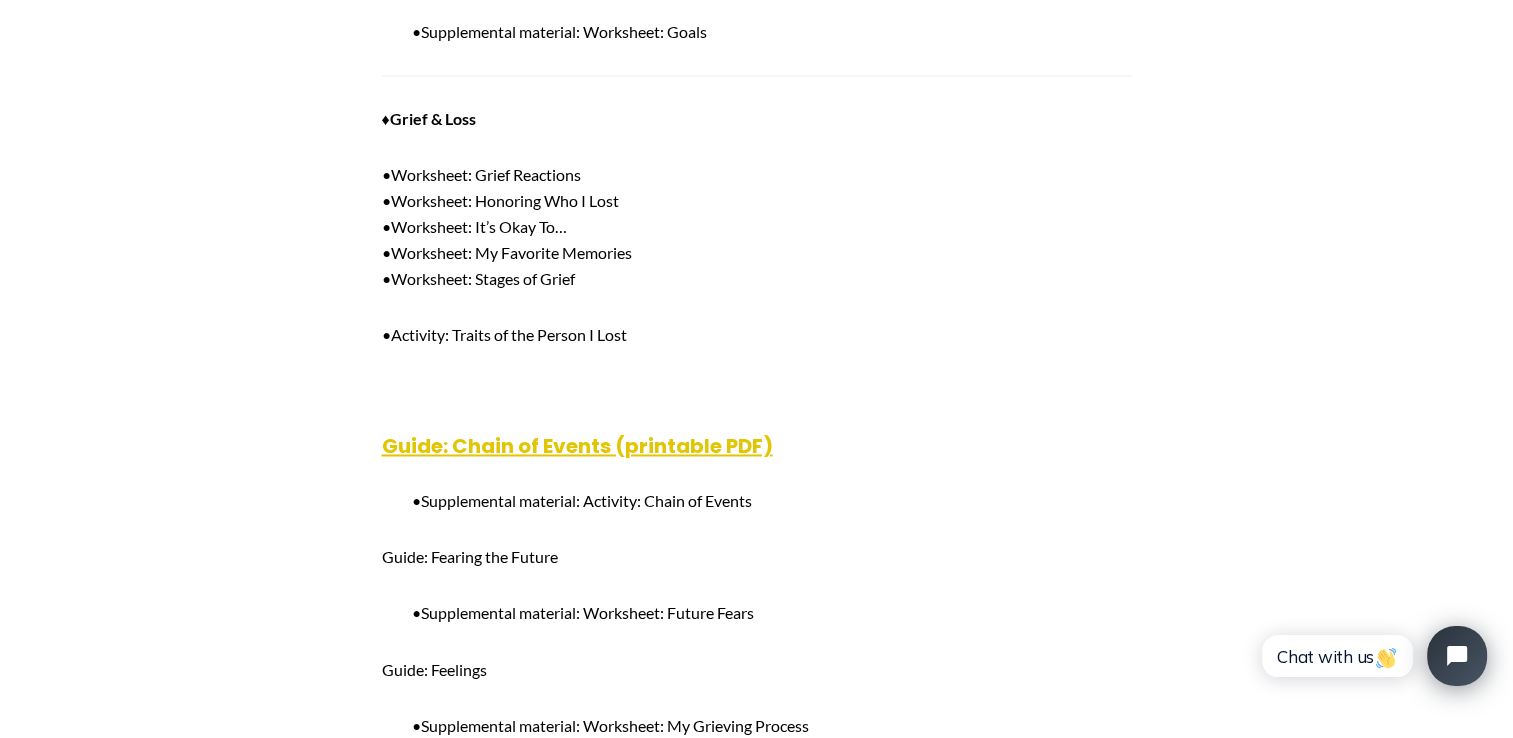 scroll, scrollTop: 18303, scrollLeft: 0, axis: vertical 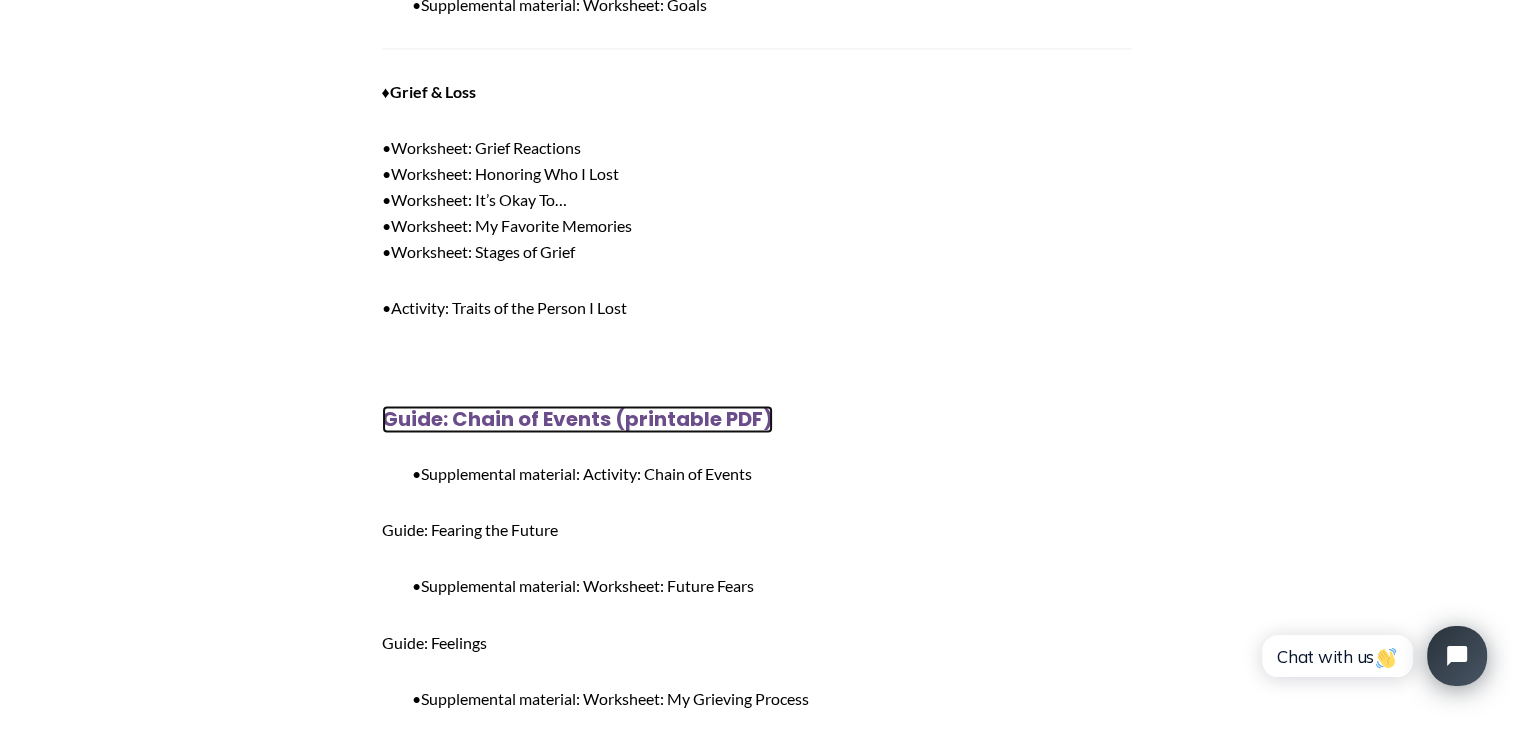 click on "Guide: Chain of Events (printable PDF)" at bounding box center (577, 419) 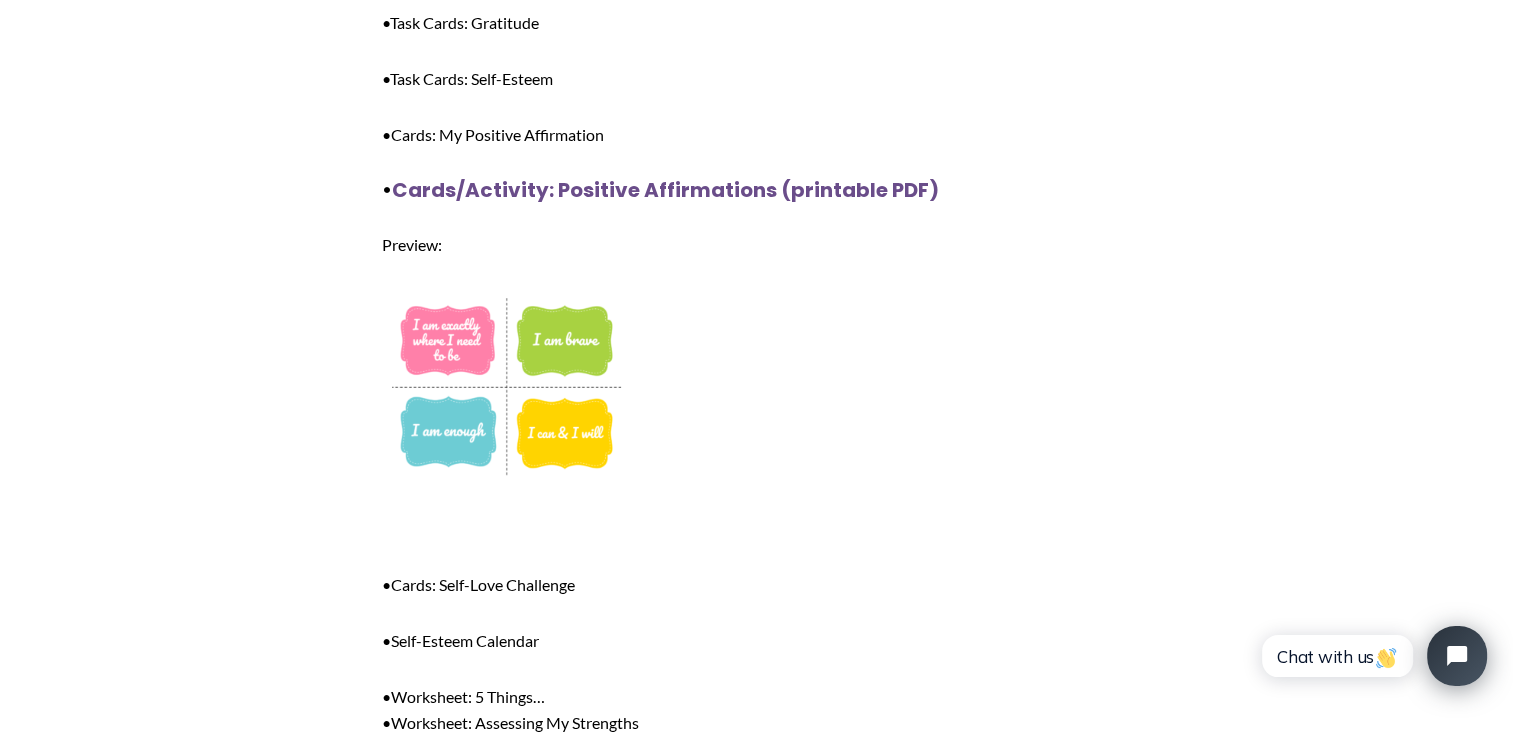 scroll, scrollTop: 23808, scrollLeft: 0, axis: vertical 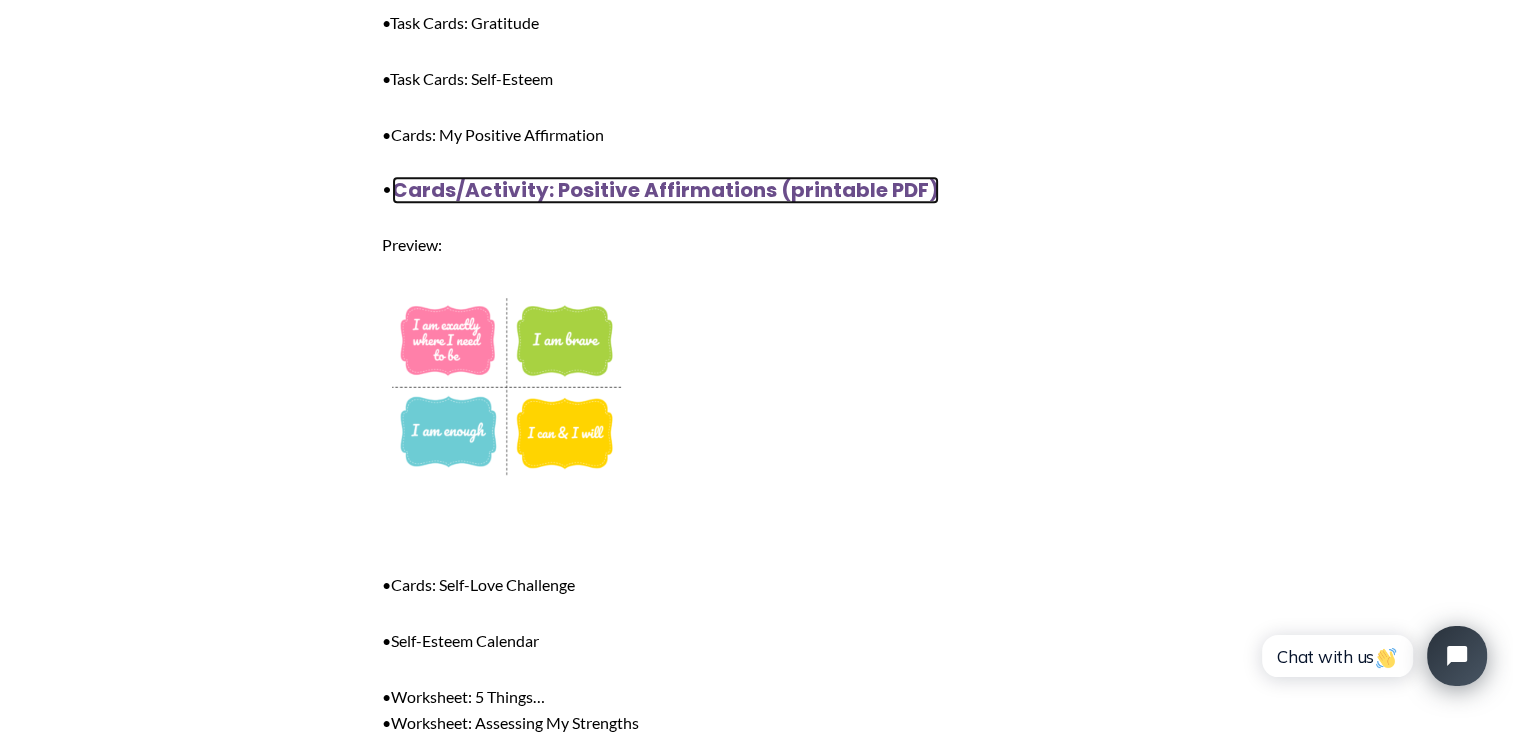 click on "Cards/Activity: Positive Affirmations (printable PDF)" at bounding box center (665, 190) 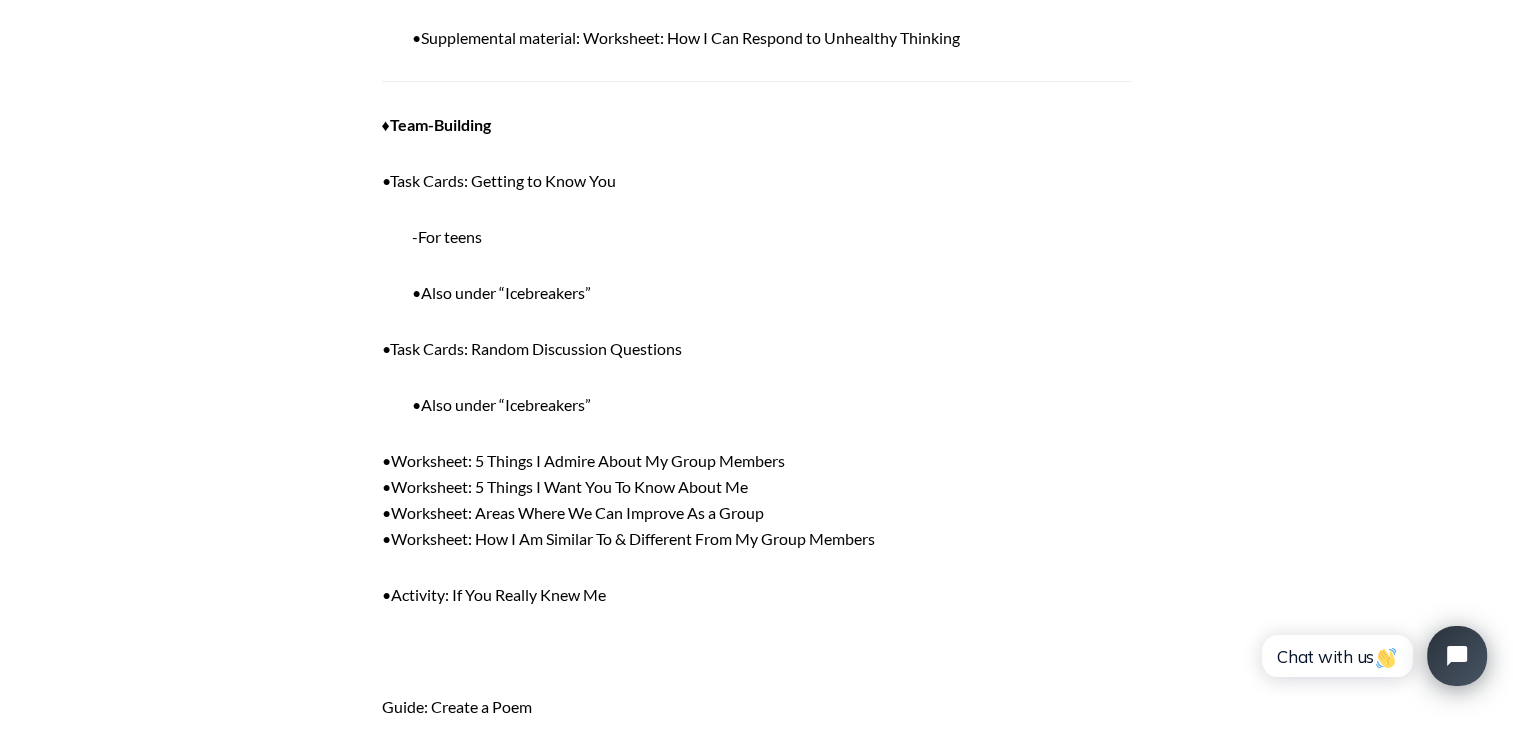 scroll, scrollTop: 30510, scrollLeft: 0, axis: vertical 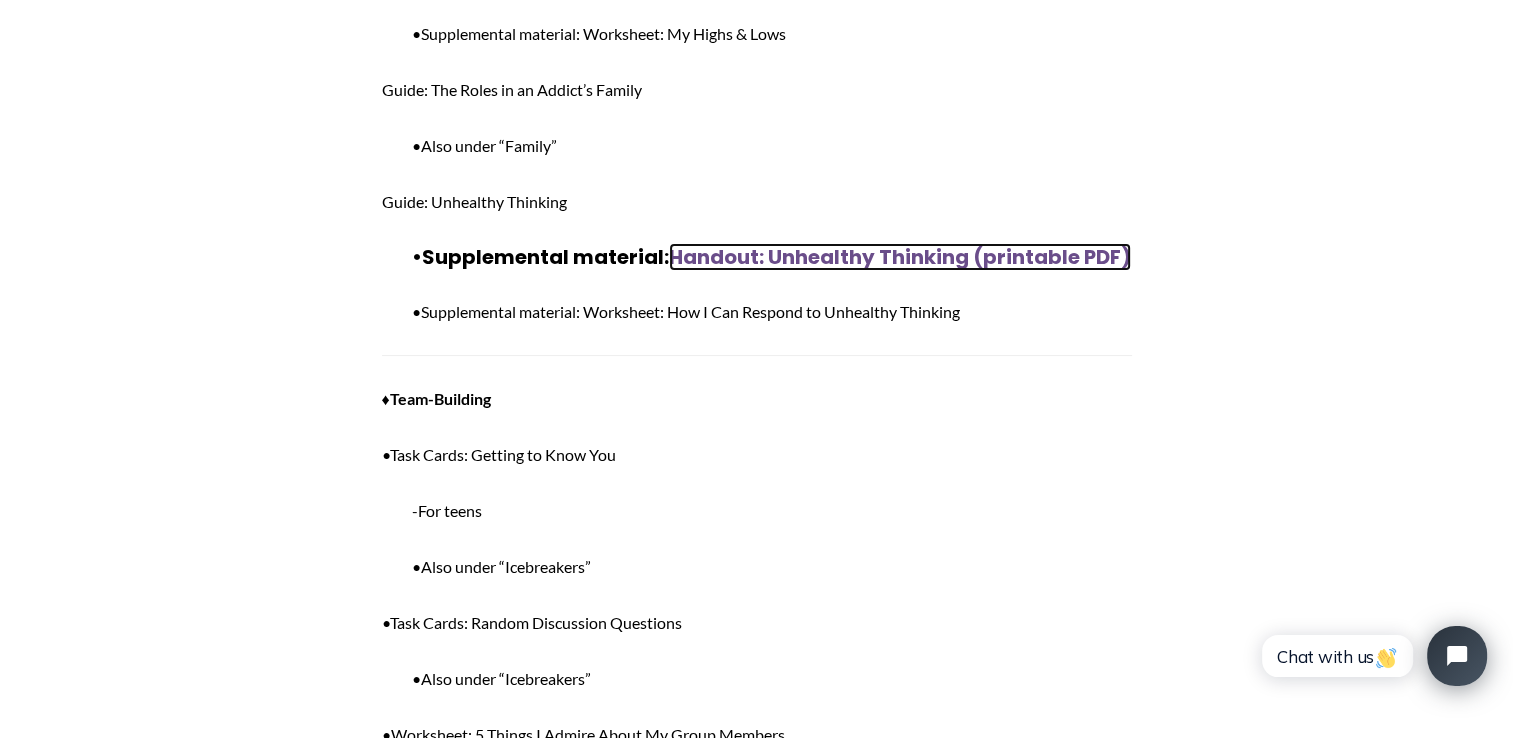 click on "Handout: Unhealthy Thinking (printable PDF)" at bounding box center [900, 257] 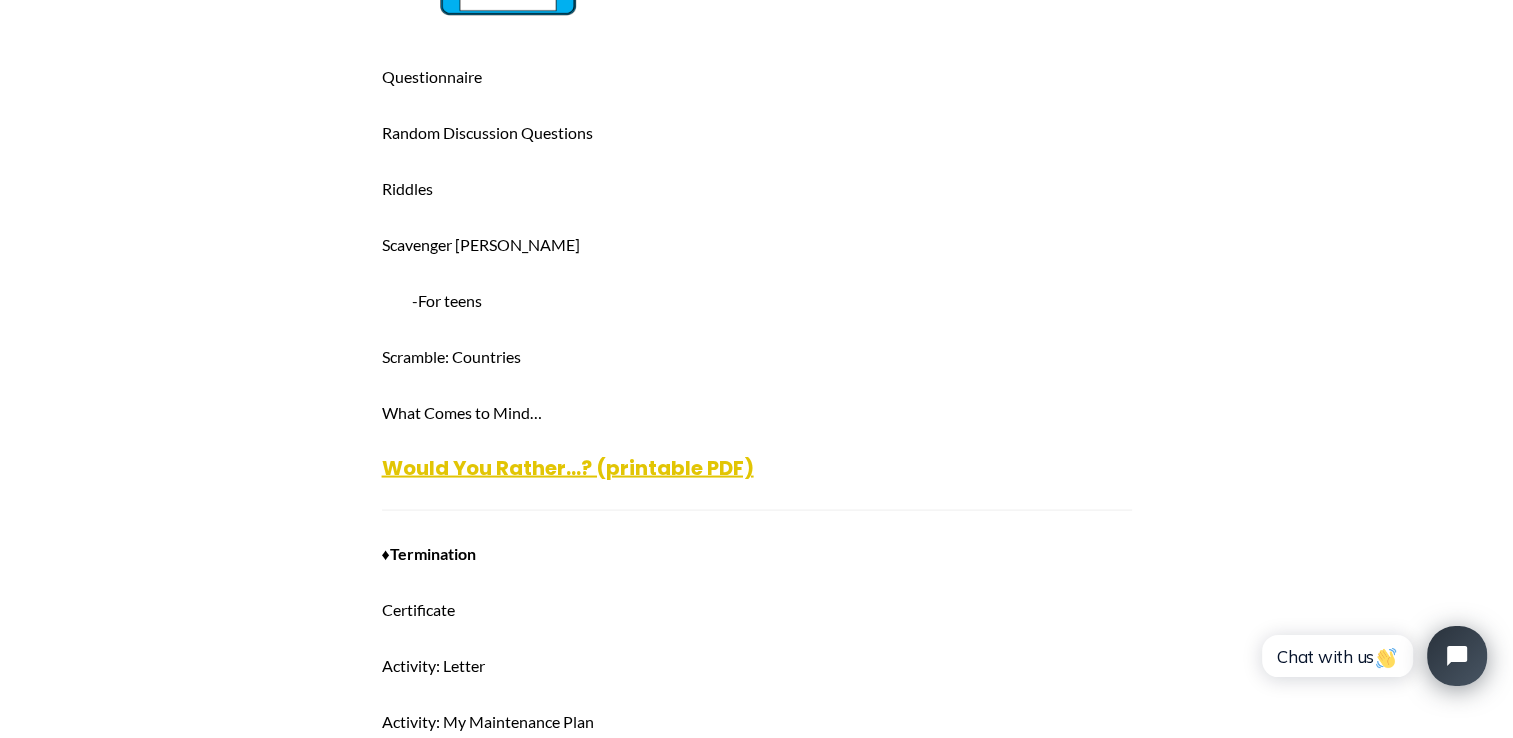 scroll, scrollTop: 34022, scrollLeft: 0, axis: vertical 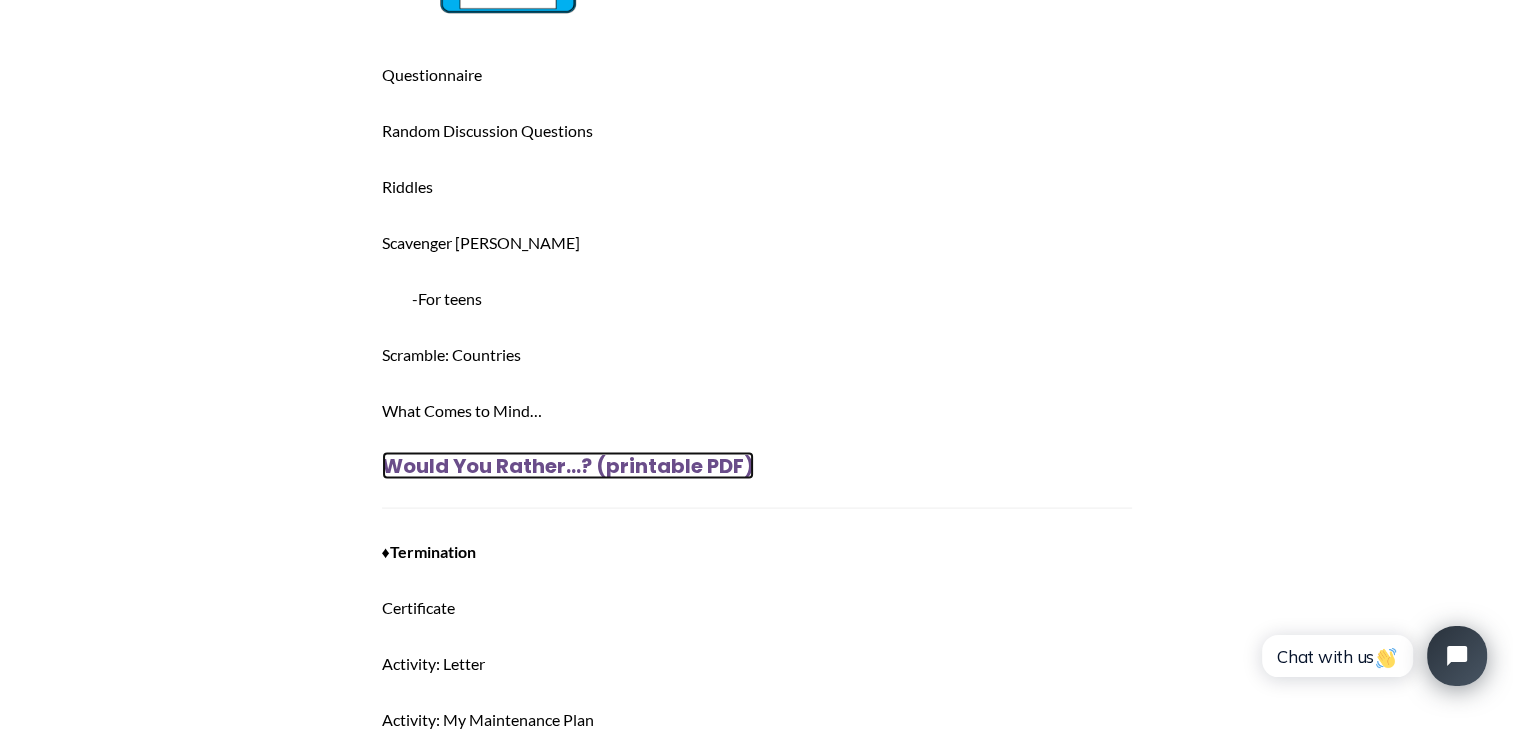 click on "Would You Rather…? (printable PDF)" at bounding box center (568, 465) 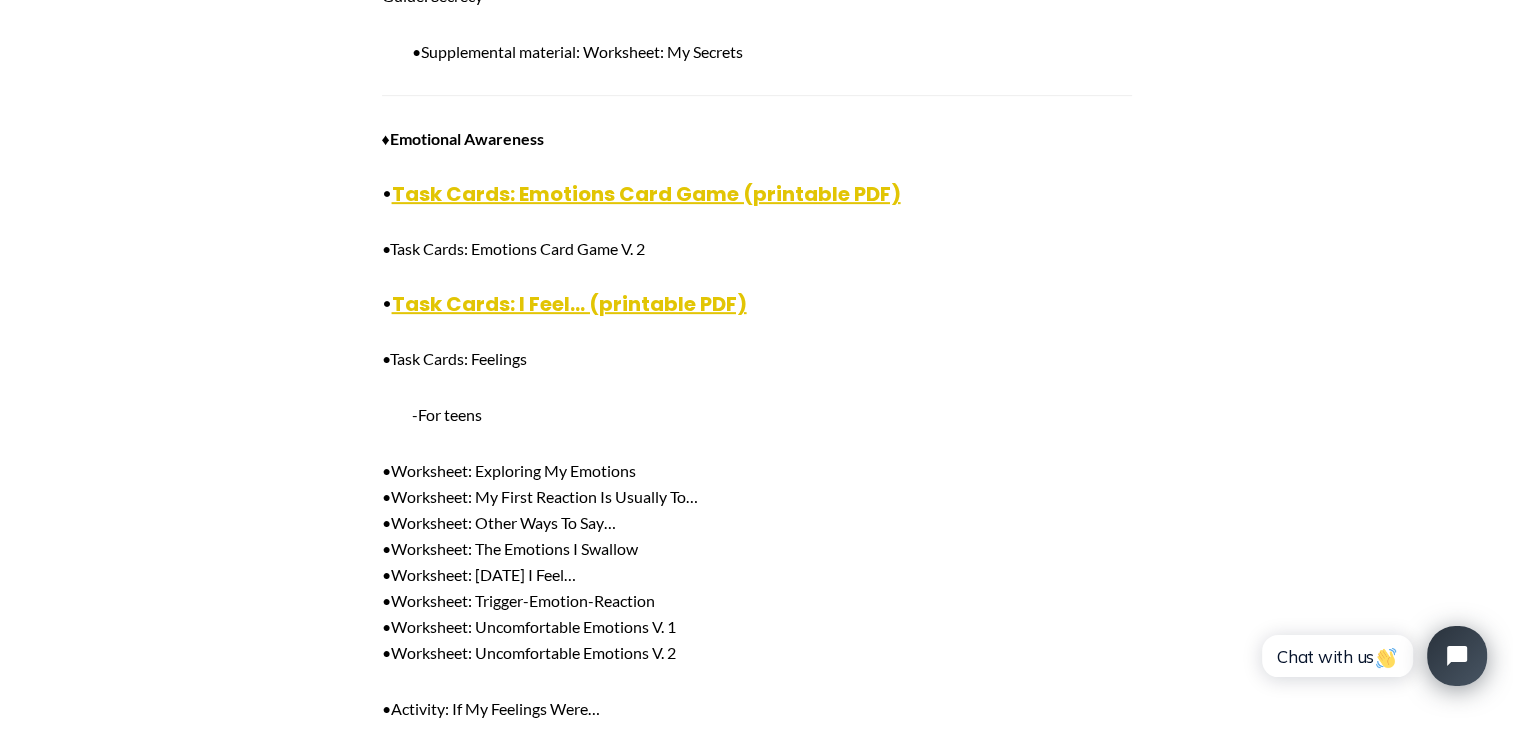 scroll, scrollTop: 15940, scrollLeft: 0, axis: vertical 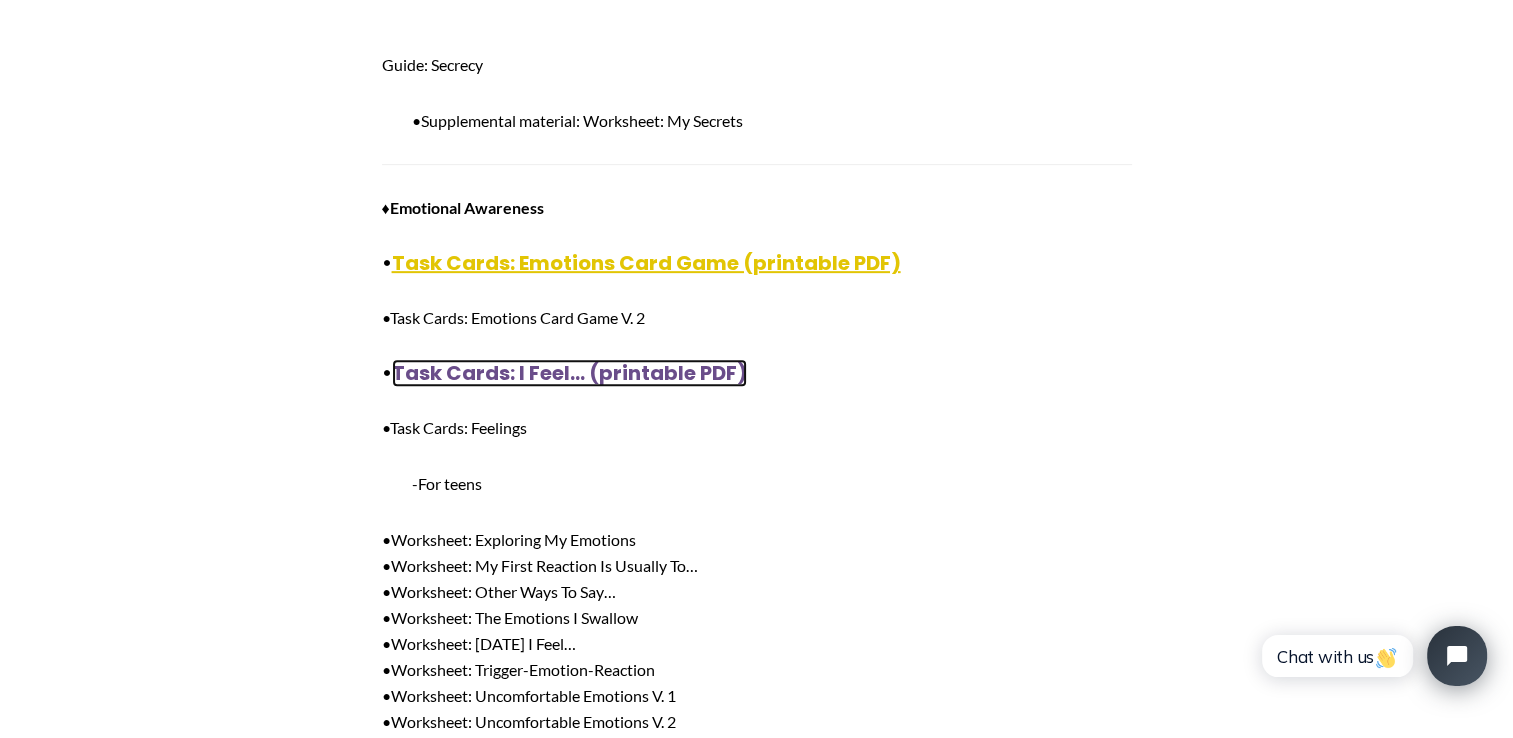 click on "Task Cards: I Feel… (printable PDF)" at bounding box center [569, 373] 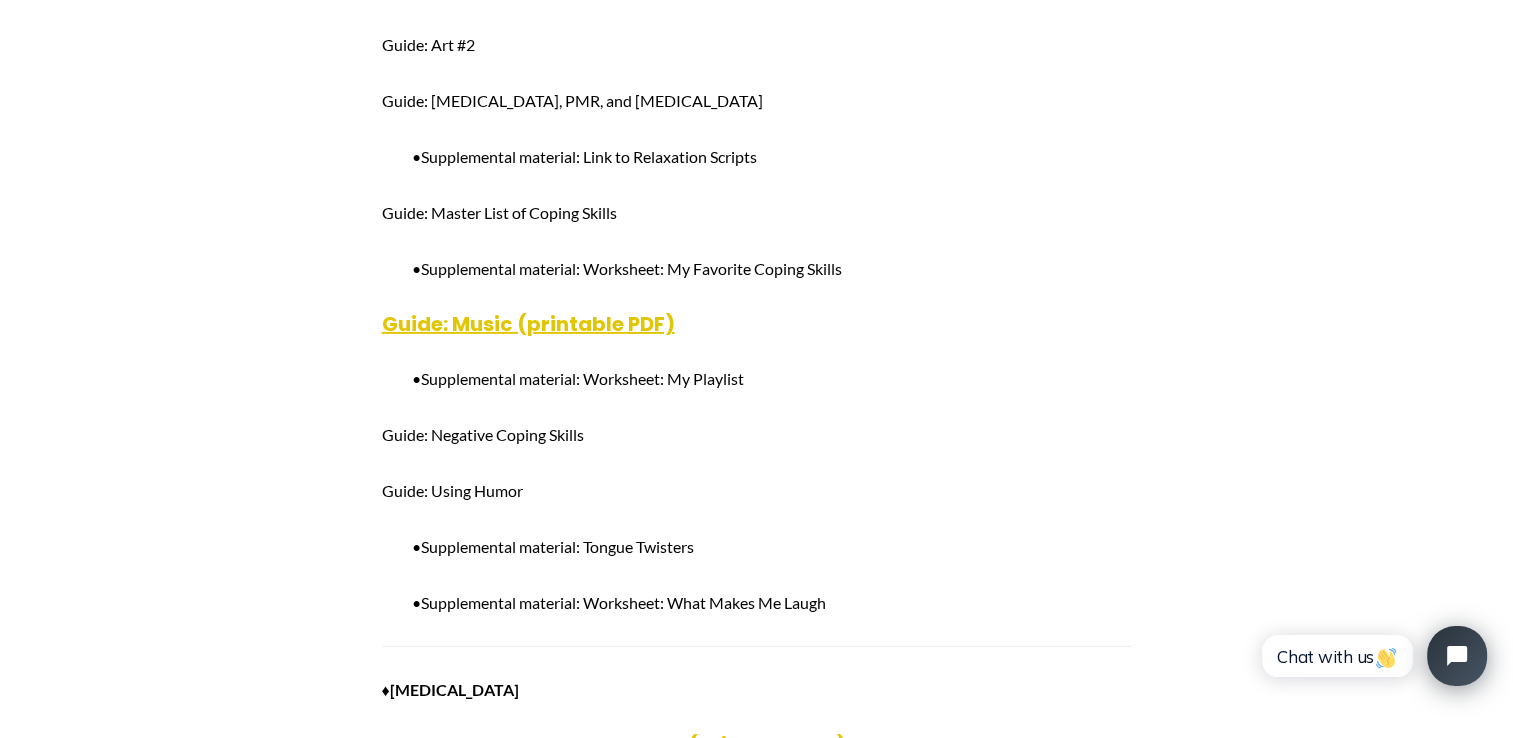 scroll, scrollTop: 13972, scrollLeft: 0, axis: vertical 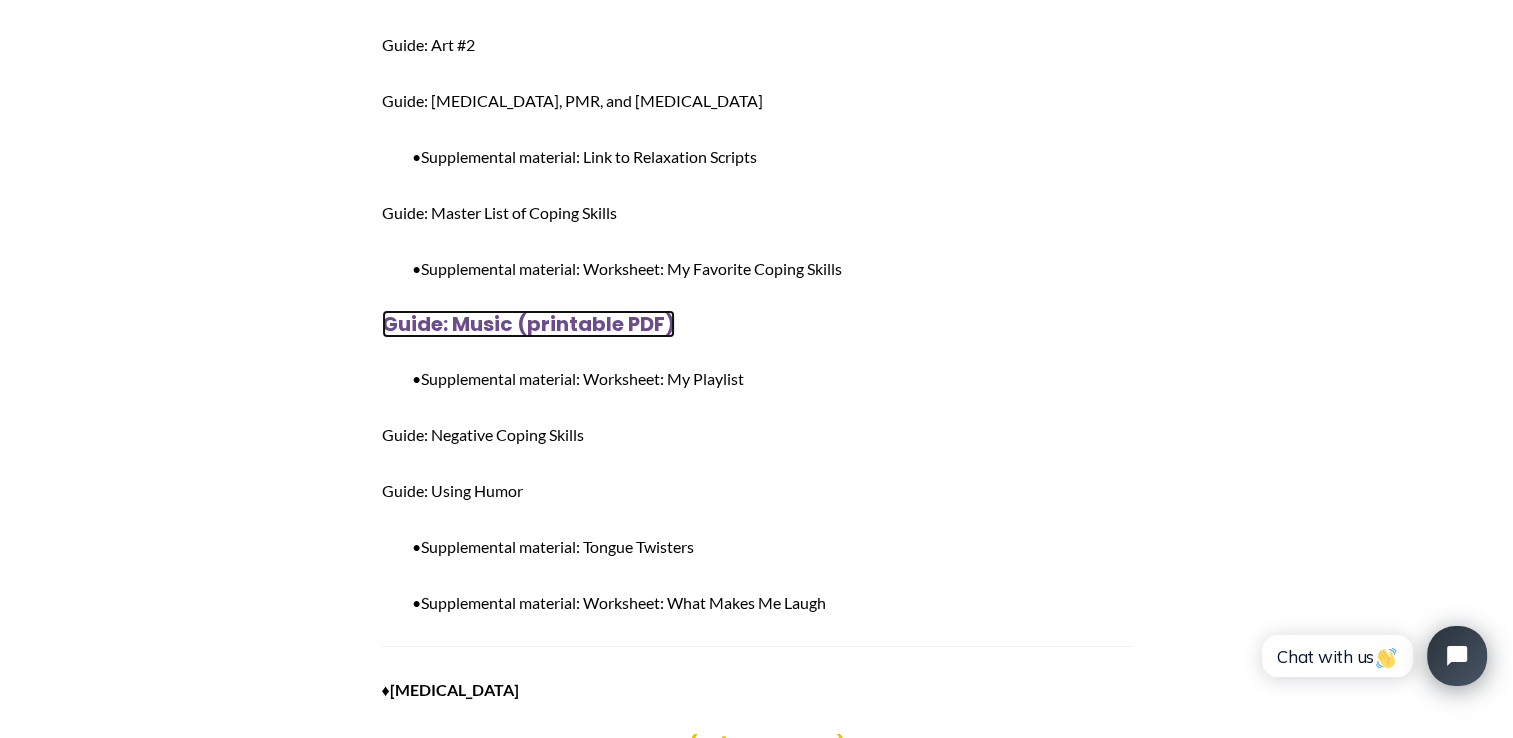 click on "Guide: Music (printable PDF)" at bounding box center [528, 324] 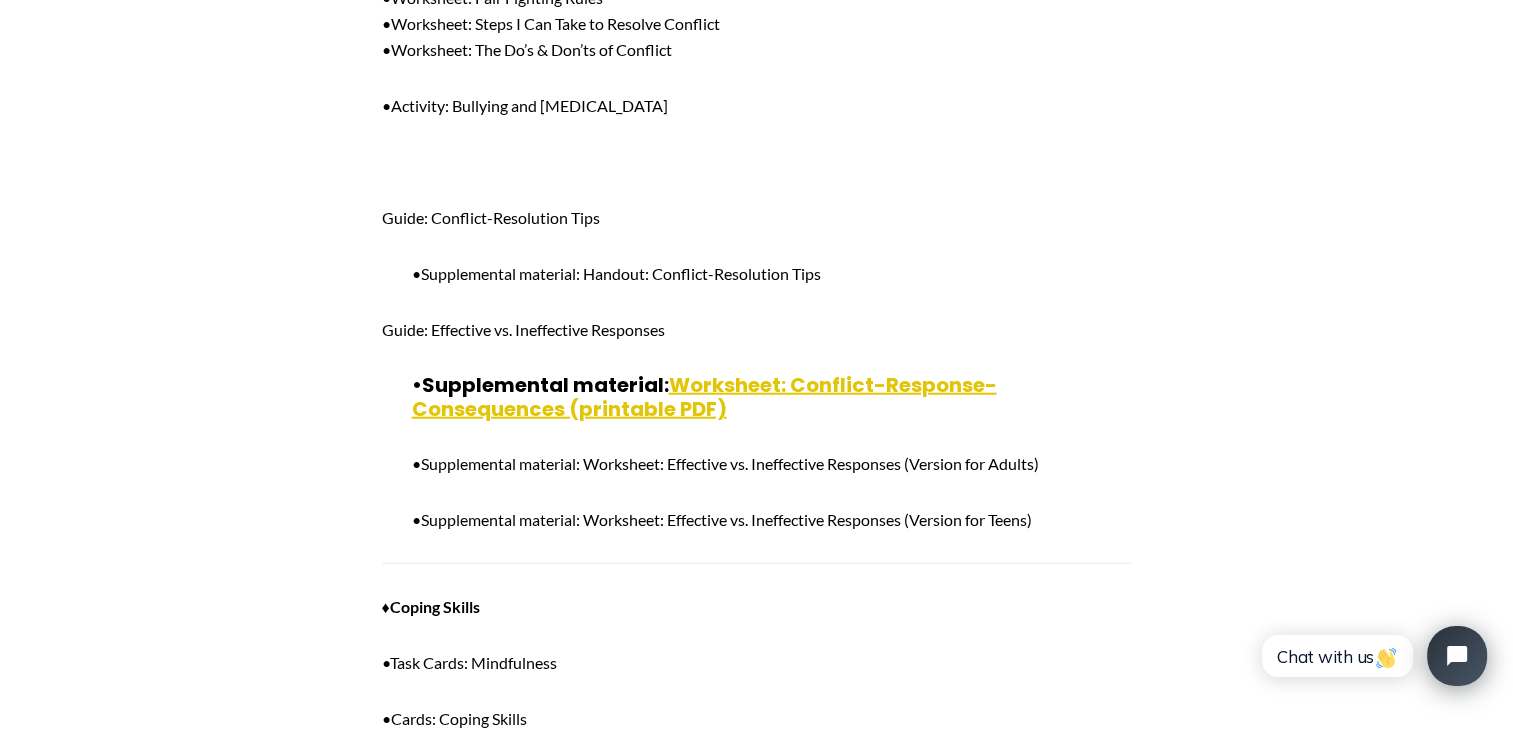 scroll, scrollTop: 12454, scrollLeft: 0, axis: vertical 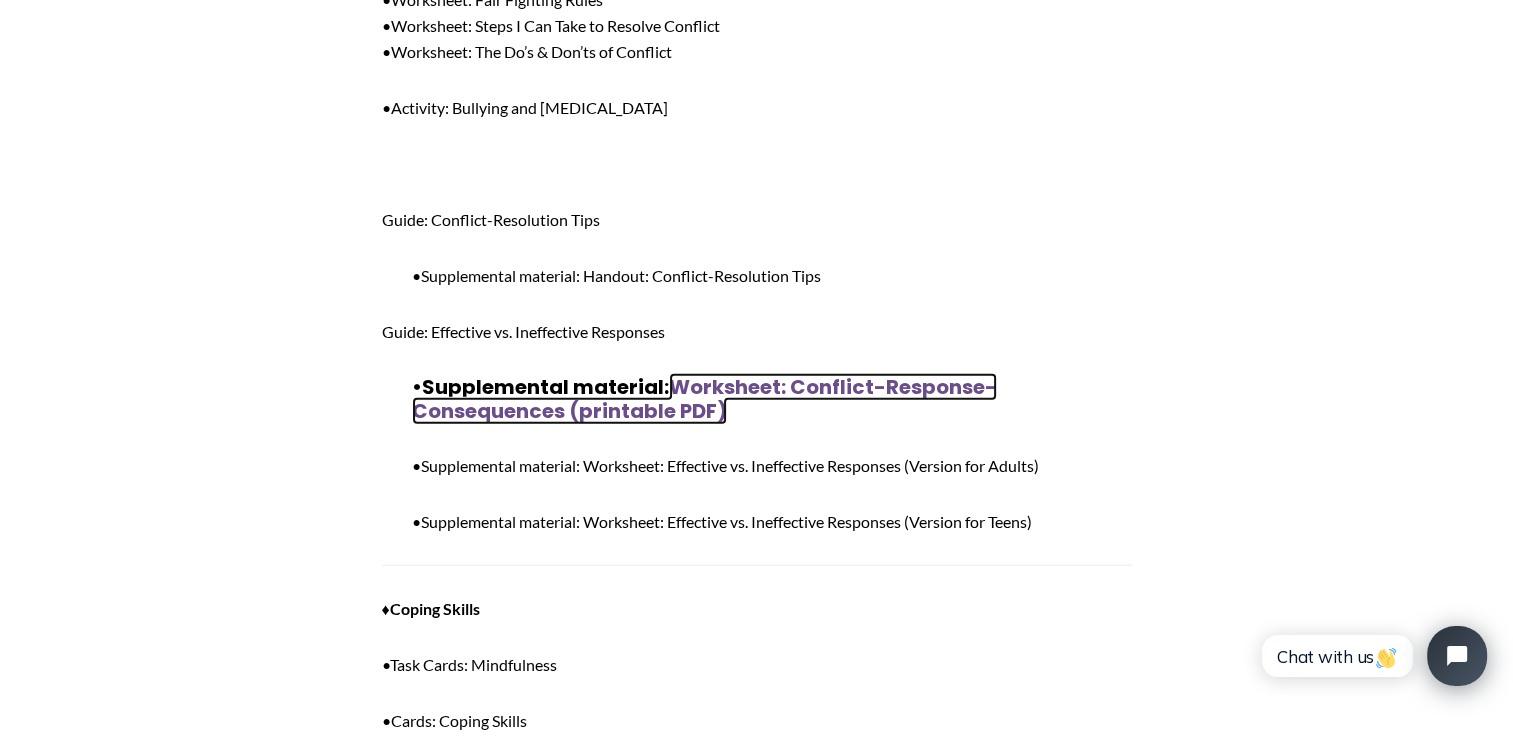 click on "Worksheet: Conflict-Response-Consequences (printable PDF)" at bounding box center [704, 399] 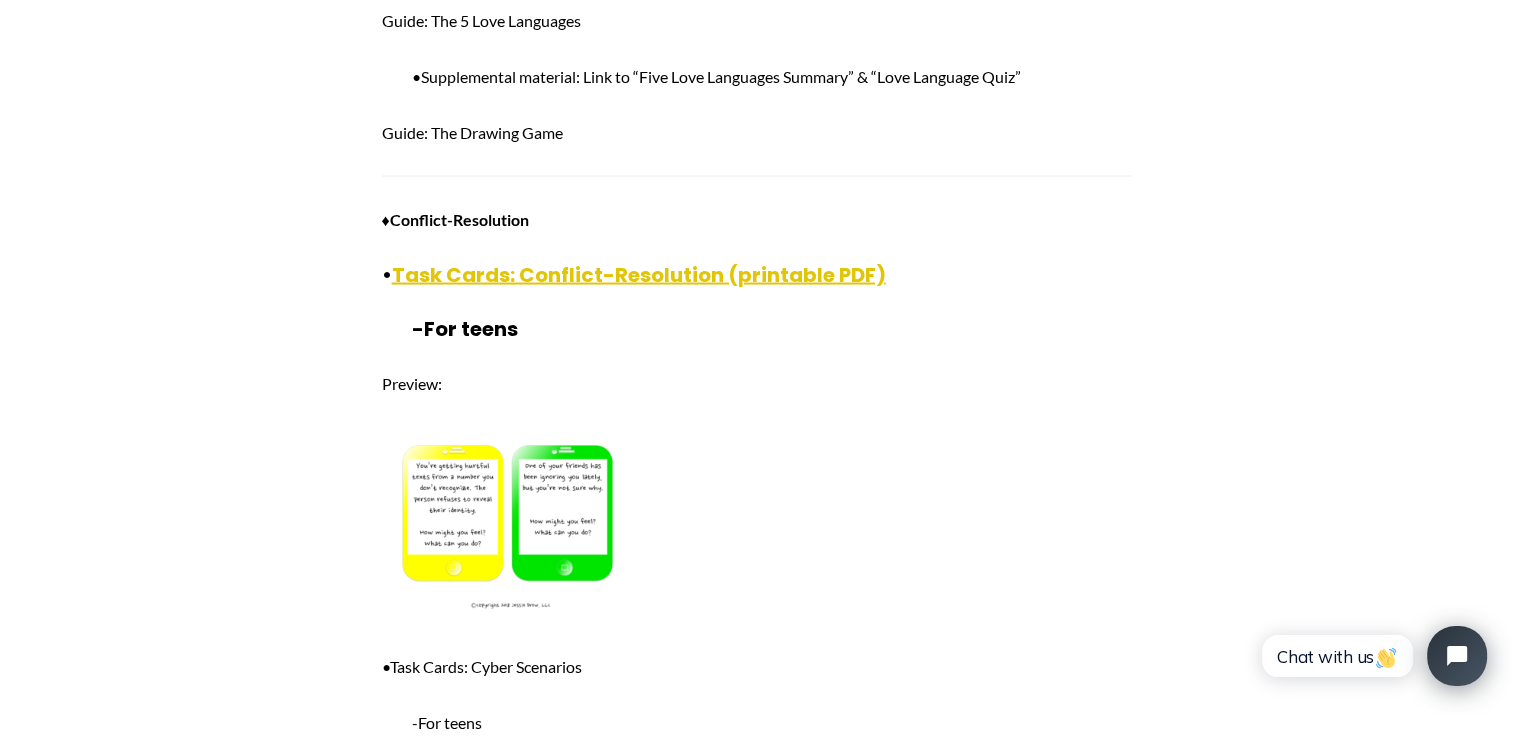 scroll, scrollTop: 11380, scrollLeft: 0, axis: vertical 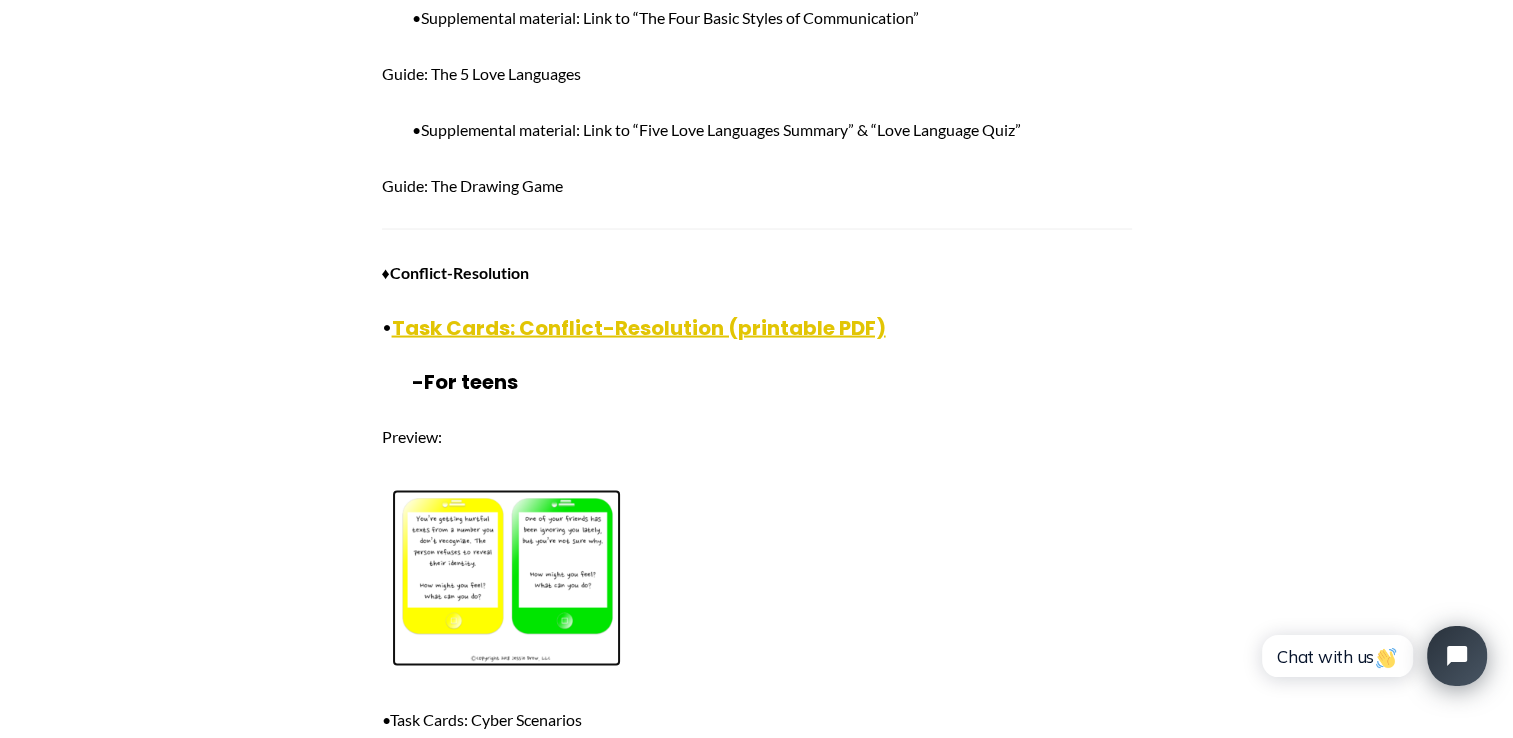 click at bounding box center [507, 579] 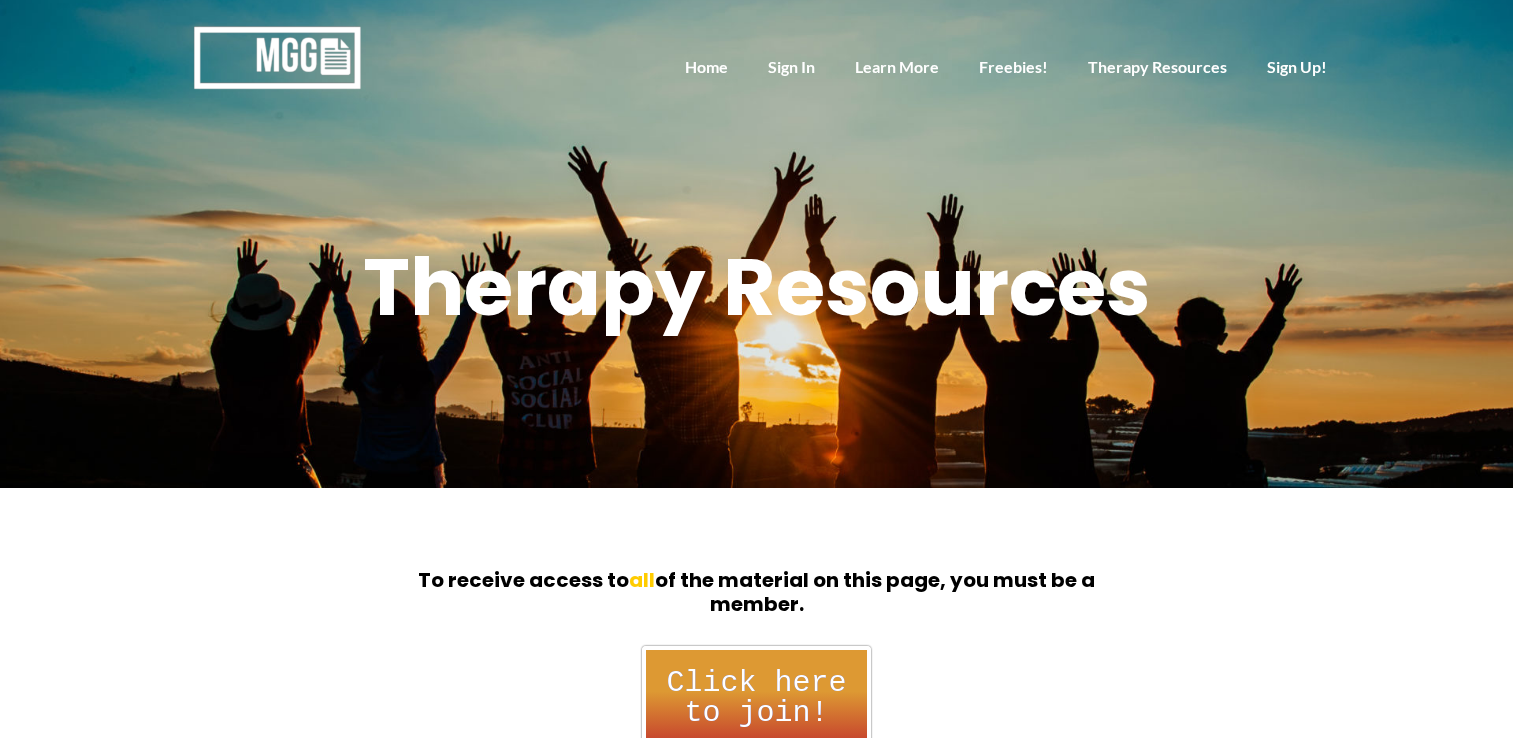 scroll, scrollTop: 11380, scrollLeft: 0, axis: vertical 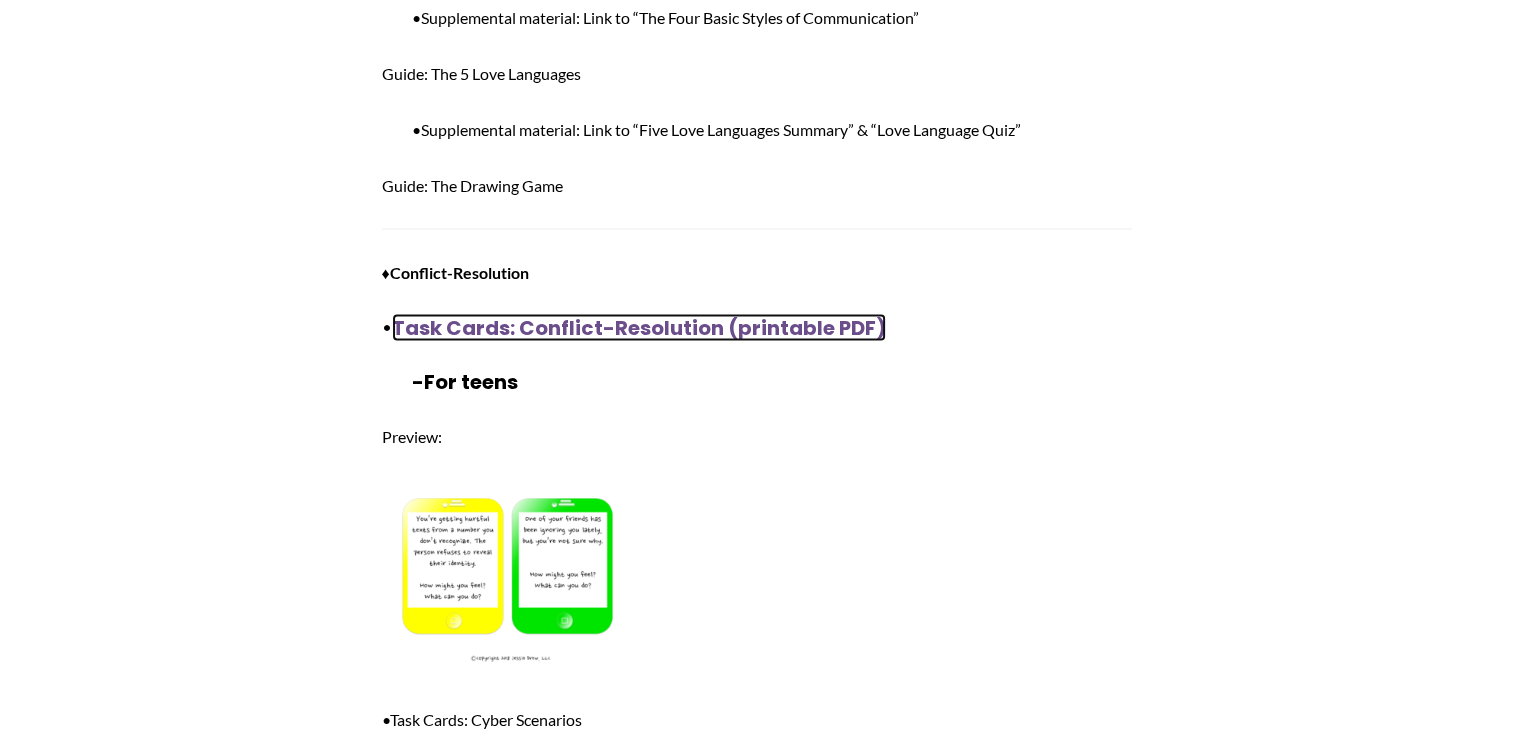 click on "Task Cards: Conflict-Resolution (printable PDF)" at bounding box center [639, 328] 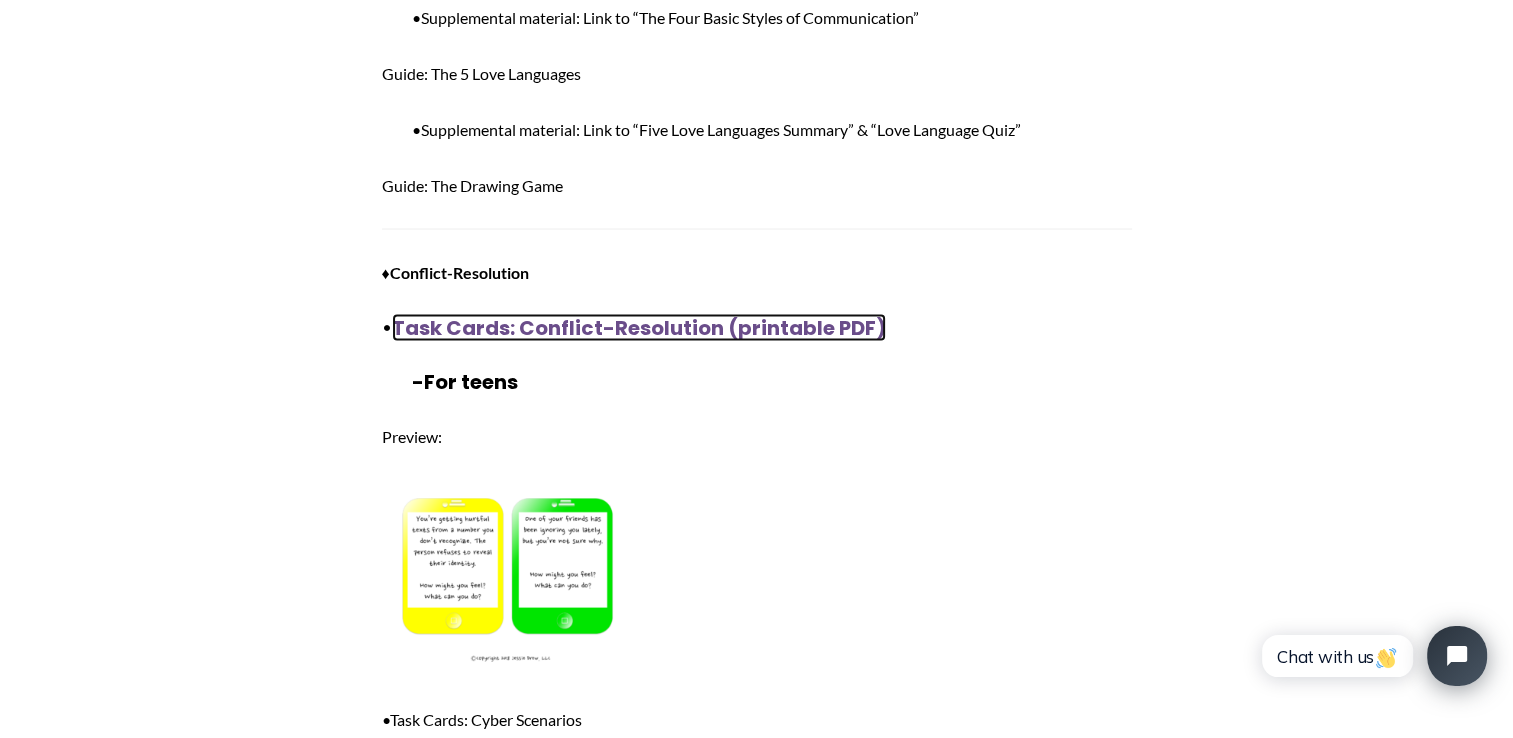 scroll, scrollTop: 0, scrollLeft: 0, axis: both 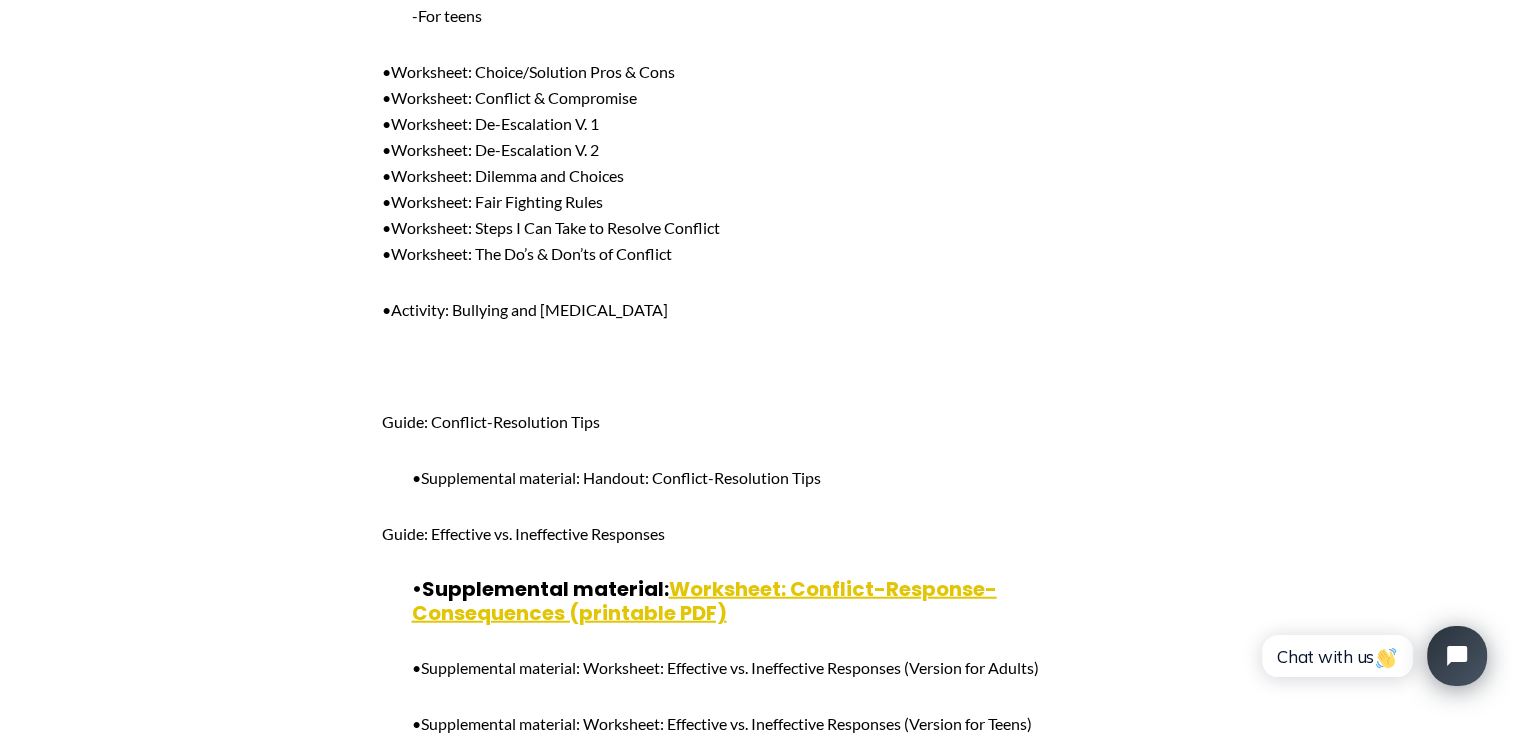 click on "•Activity: Bullying and Peer Pressure" at bounding box center (525, 309) 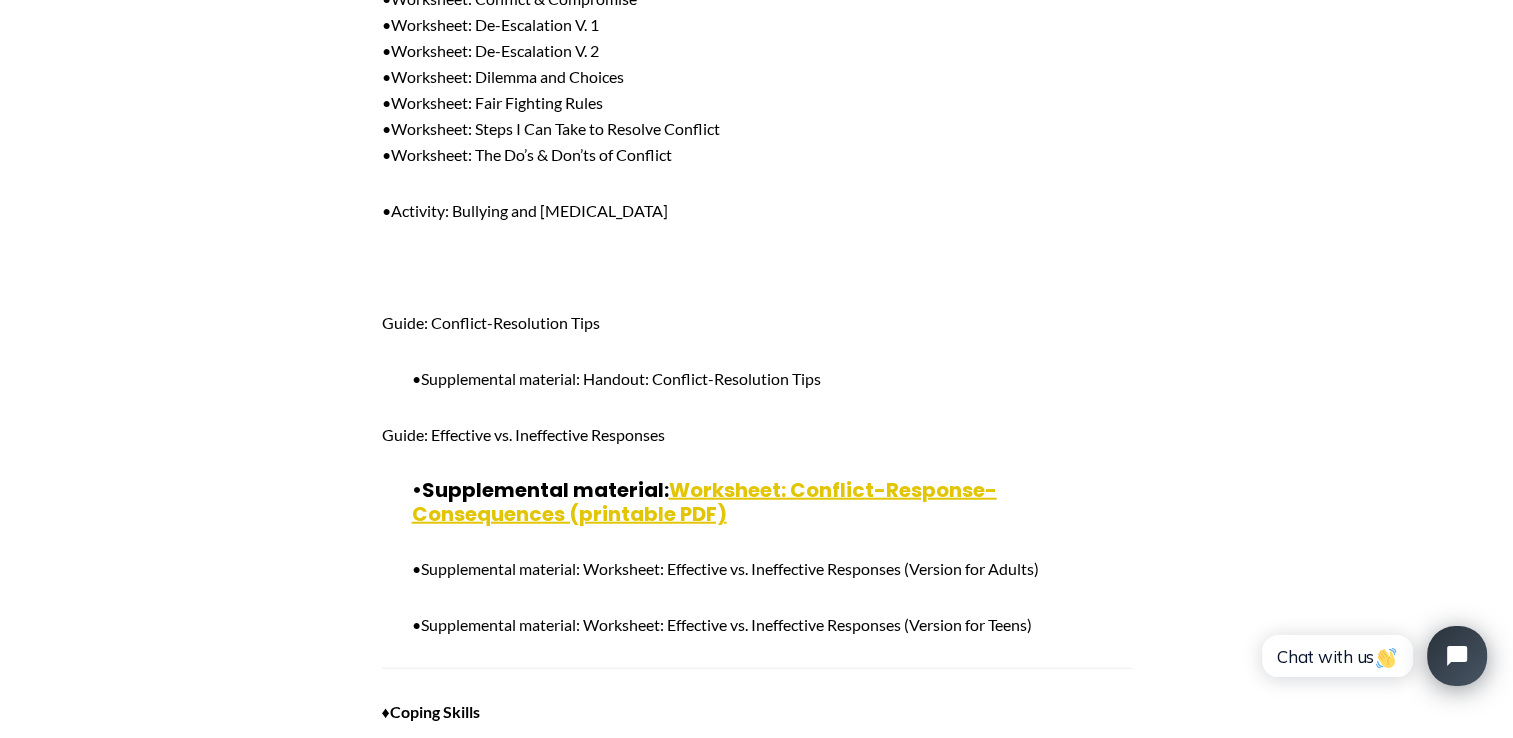 scroll, scrollTop: 12352, scrollLeft: 0, axis: vertical 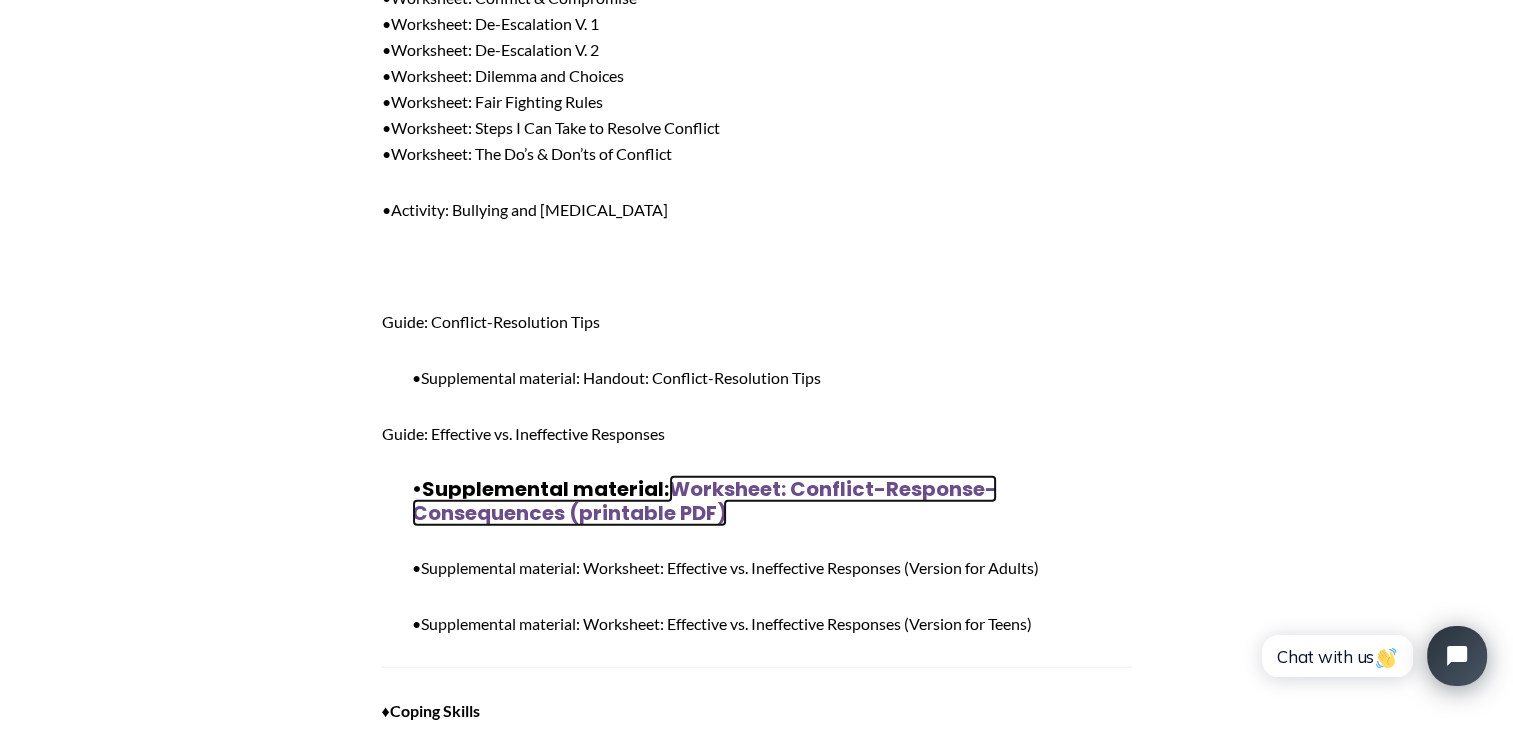 click on "Worksheet: Conflict-Response-Consequences (printable PDF)" at bounding box center (704, 501) 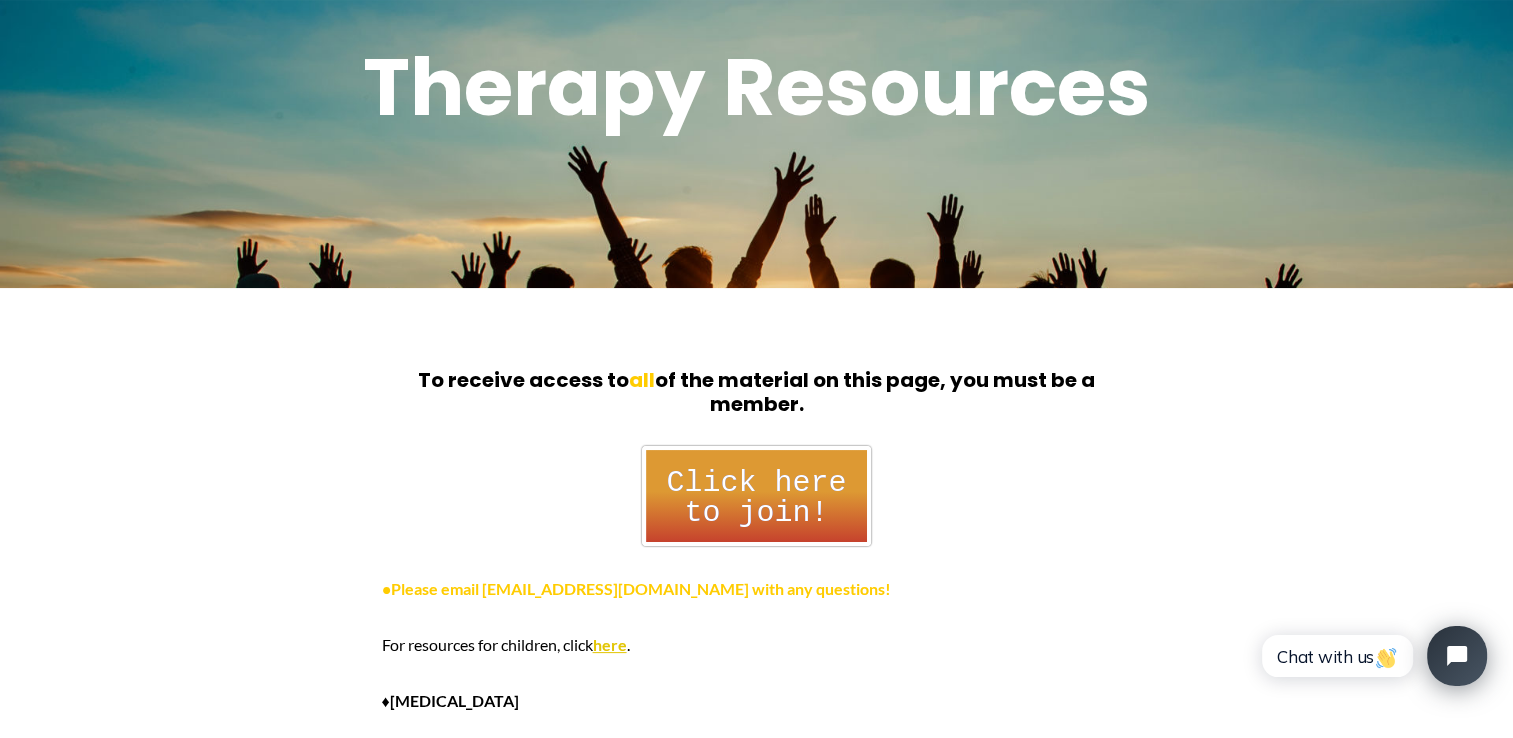 scroll, scrollTop: 0, scrollLeft: 0, axis: both 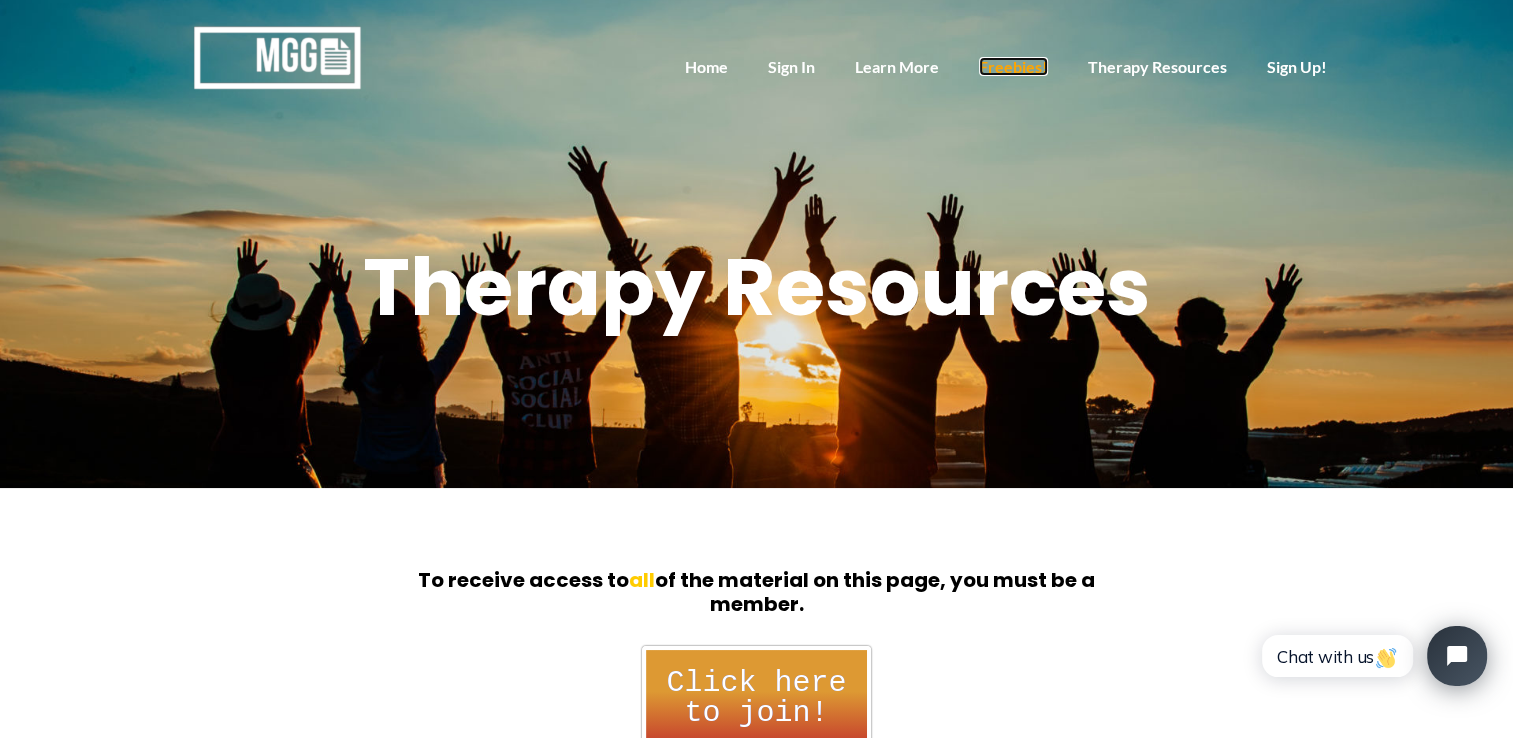 click on "Freebies!" at bounding box center (1013, 66) 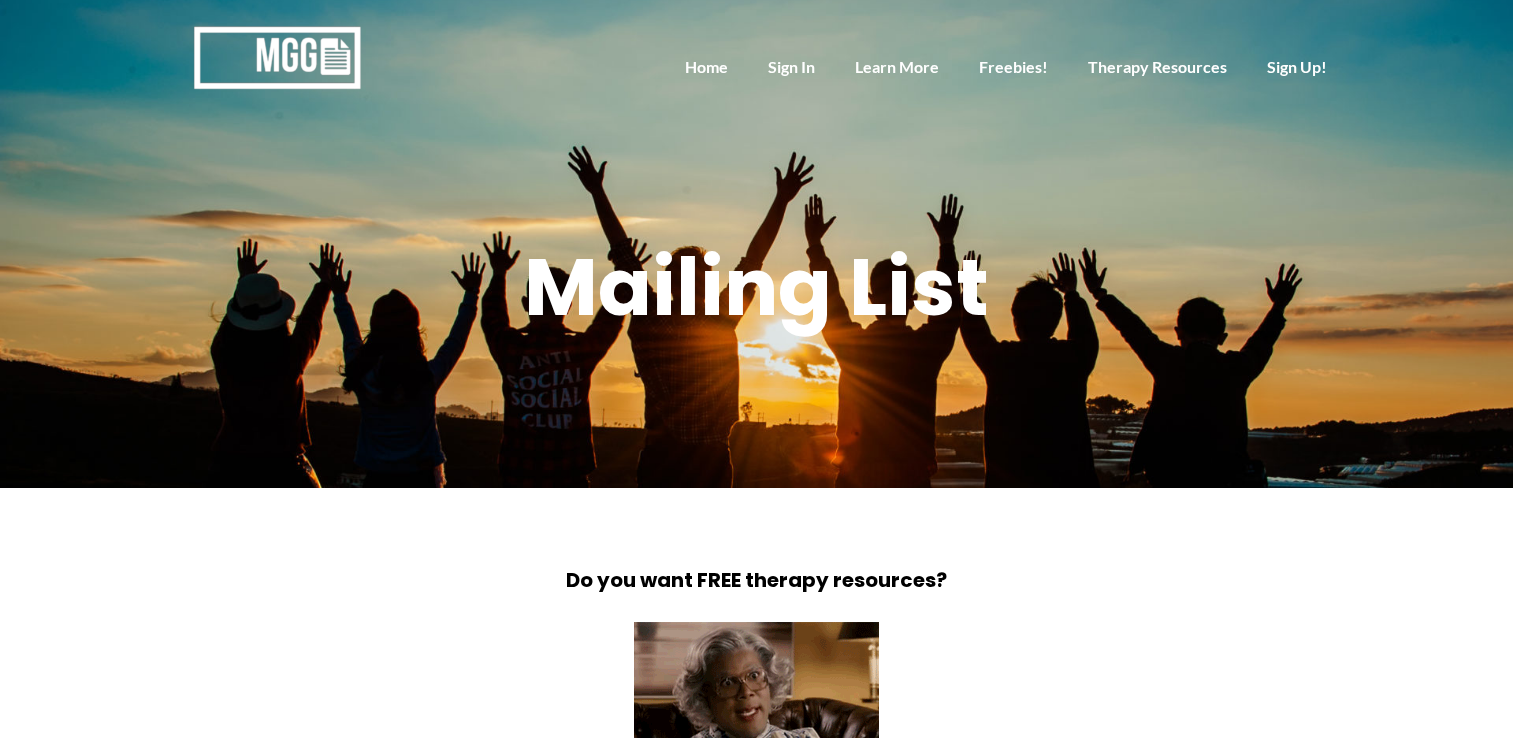 scroll, scrollTop: 0, scrollLeft: 0, axis: both 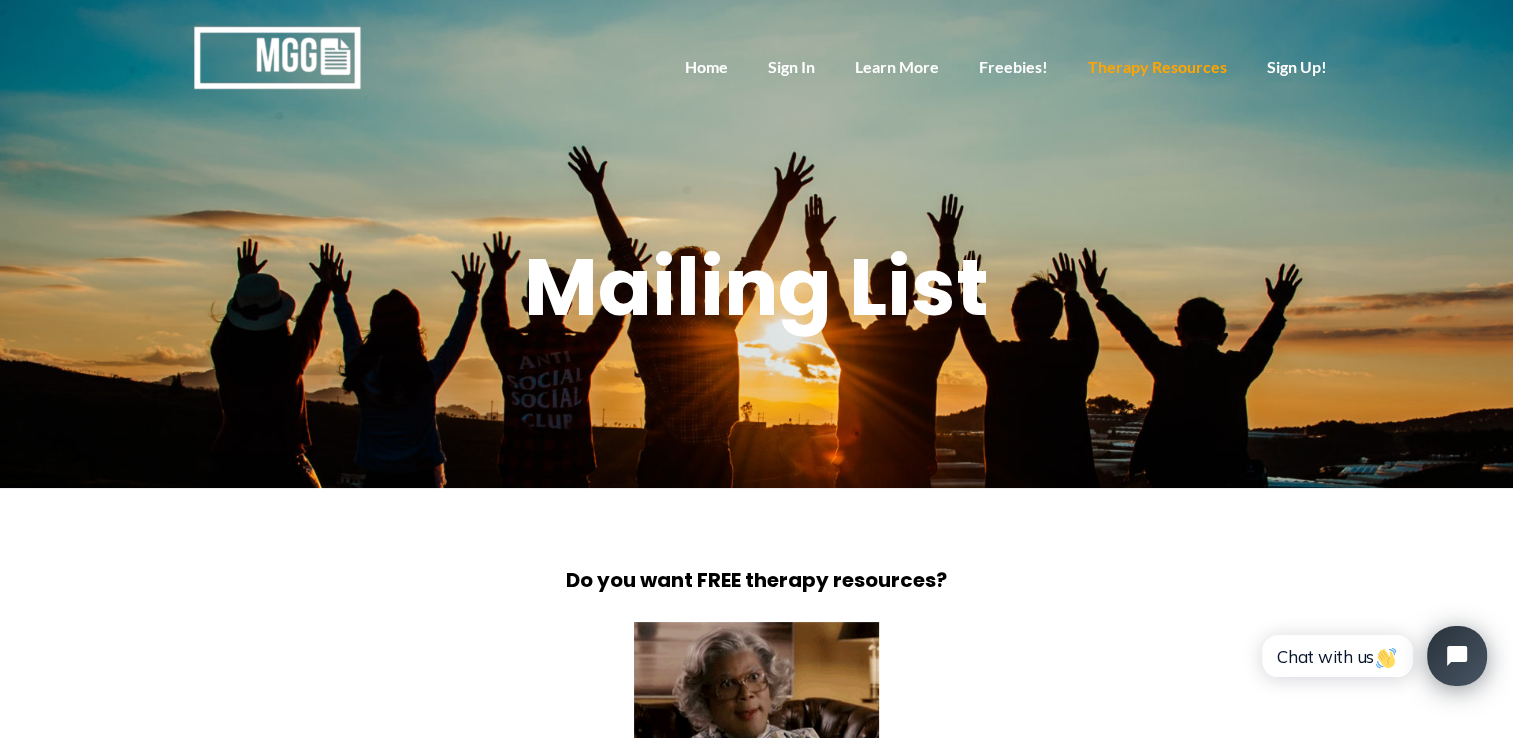 click on "Therapy Resources" at bounding box center (1157, 68) 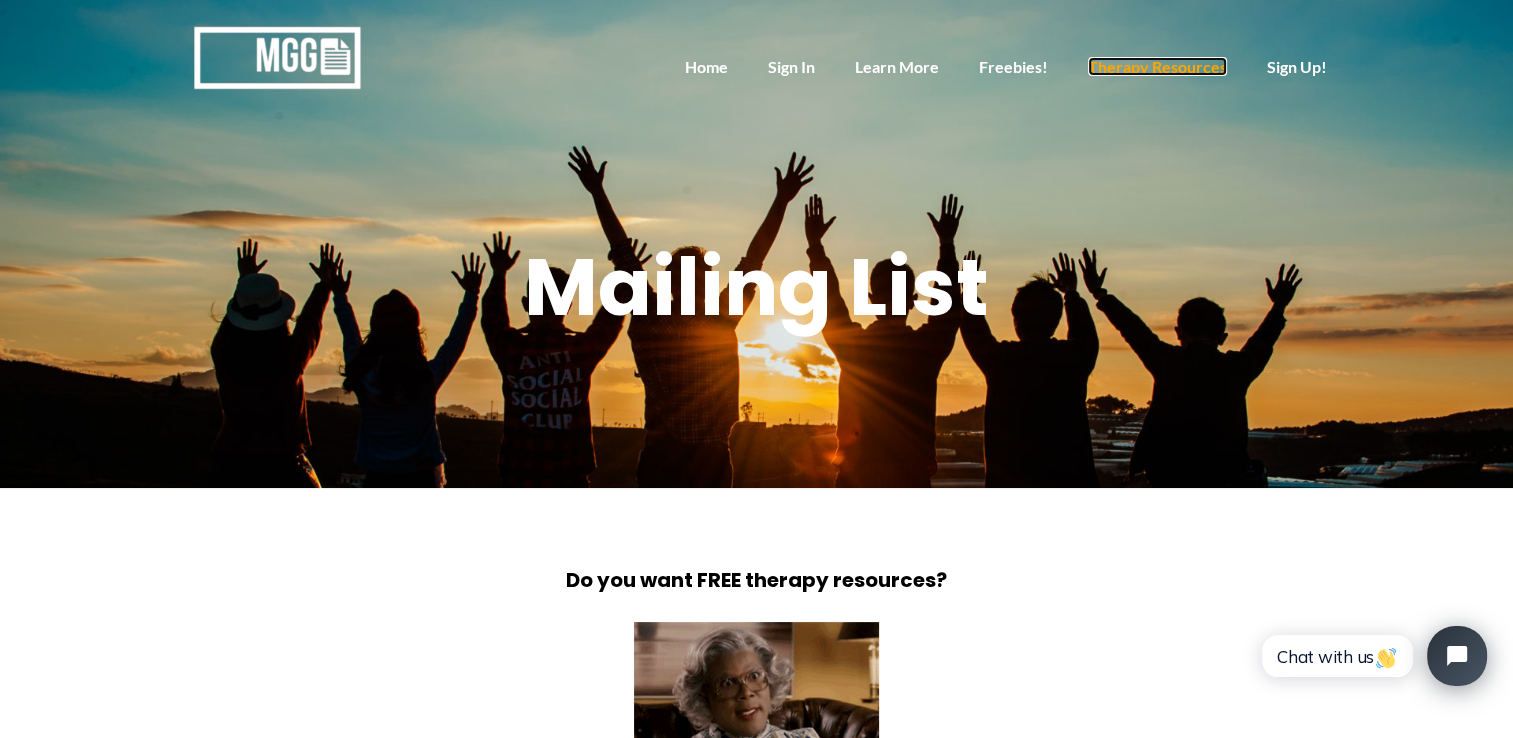 click on "Therapy Resources" at bounding box center (1157, 66) 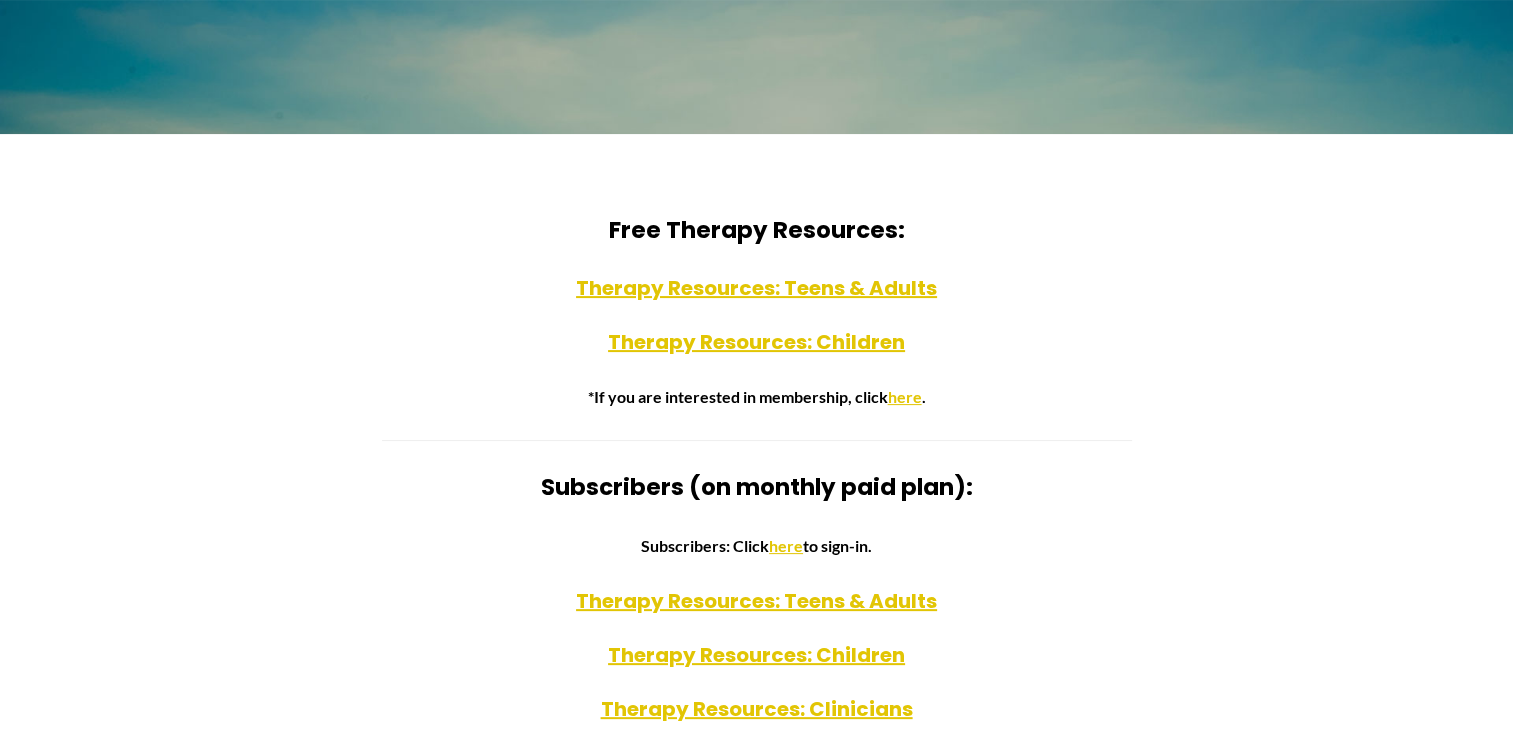 scroll, scrollTop: 376, scrollLeft: 0, axis: vertical 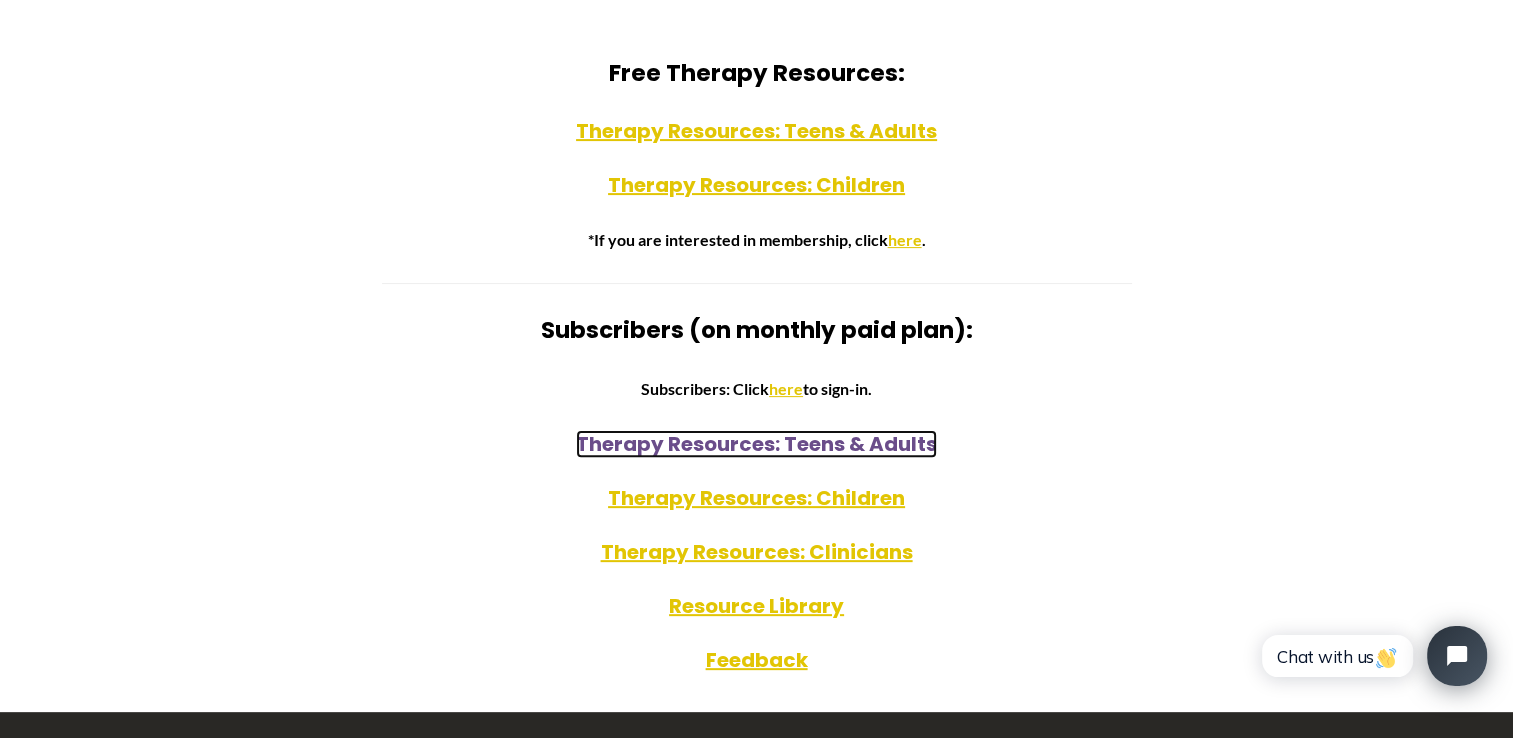 click on "Therapy Resources: Teens & Adults" at bounding box center (756, 444) 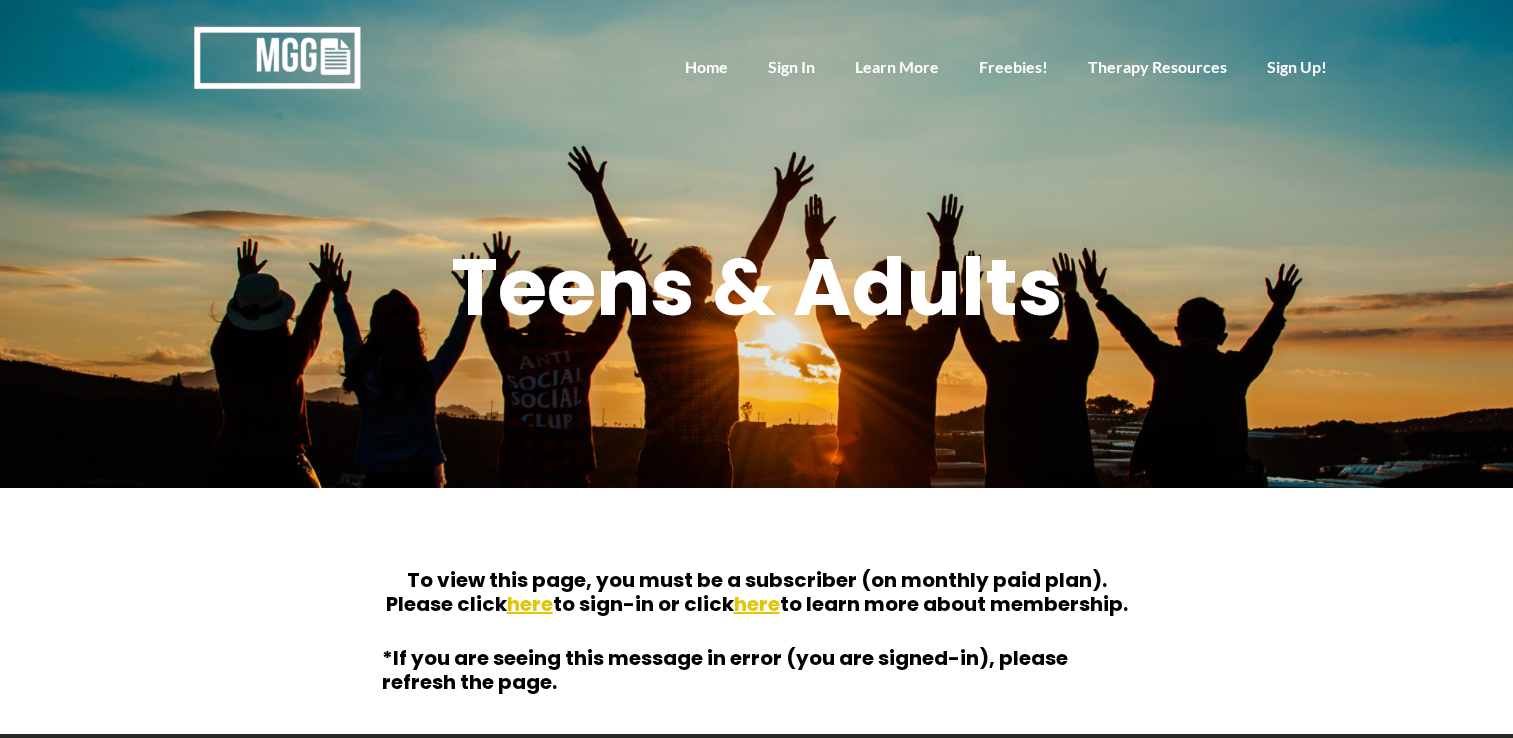 scroll, scrollTop: 0, scrollLeft: 0, axis: both 